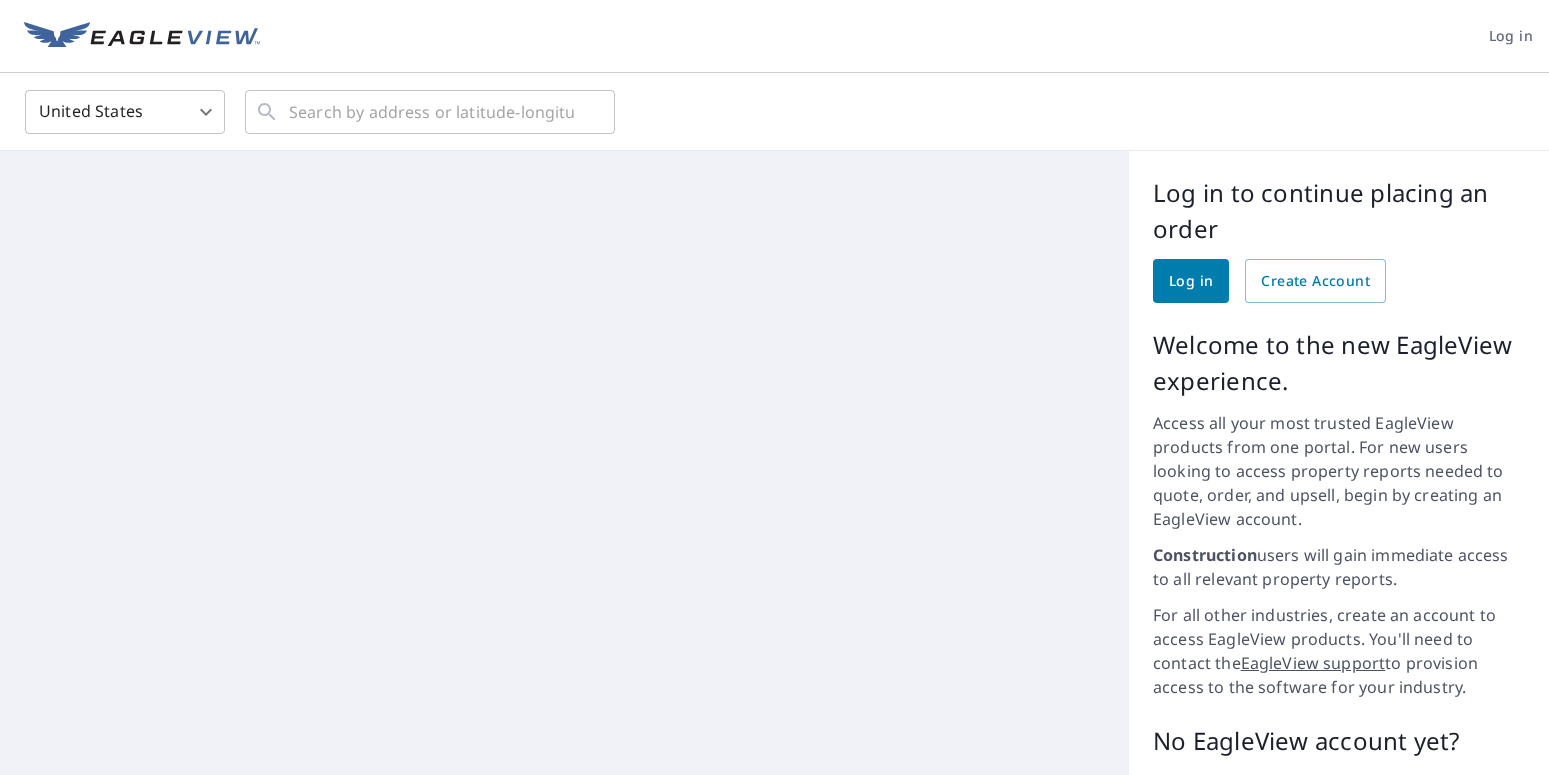 scroll, scrollTop: 0, scrollLeft: 0, axis: both 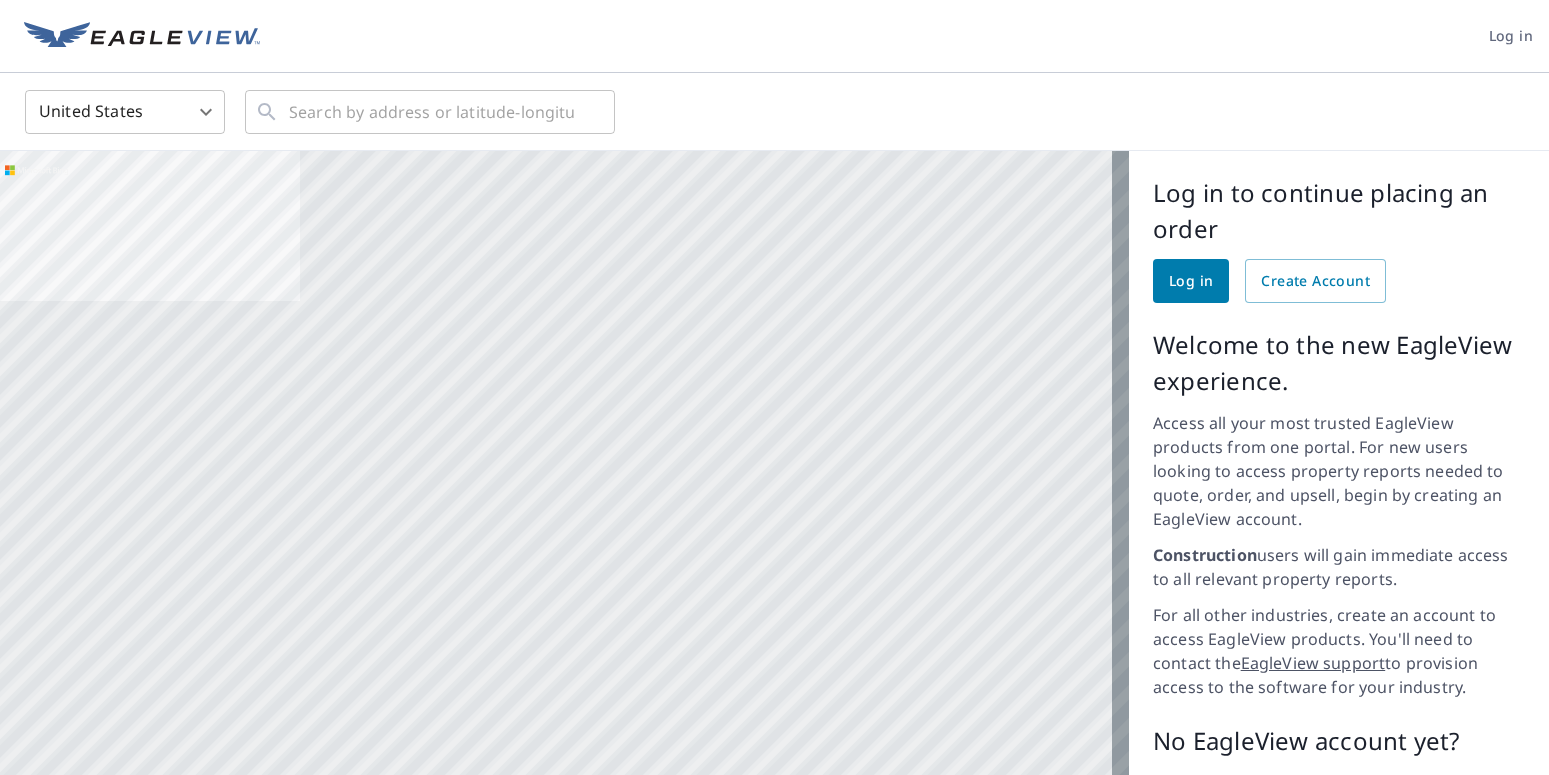 click on "Log in" at bounding box center (1191, 281) 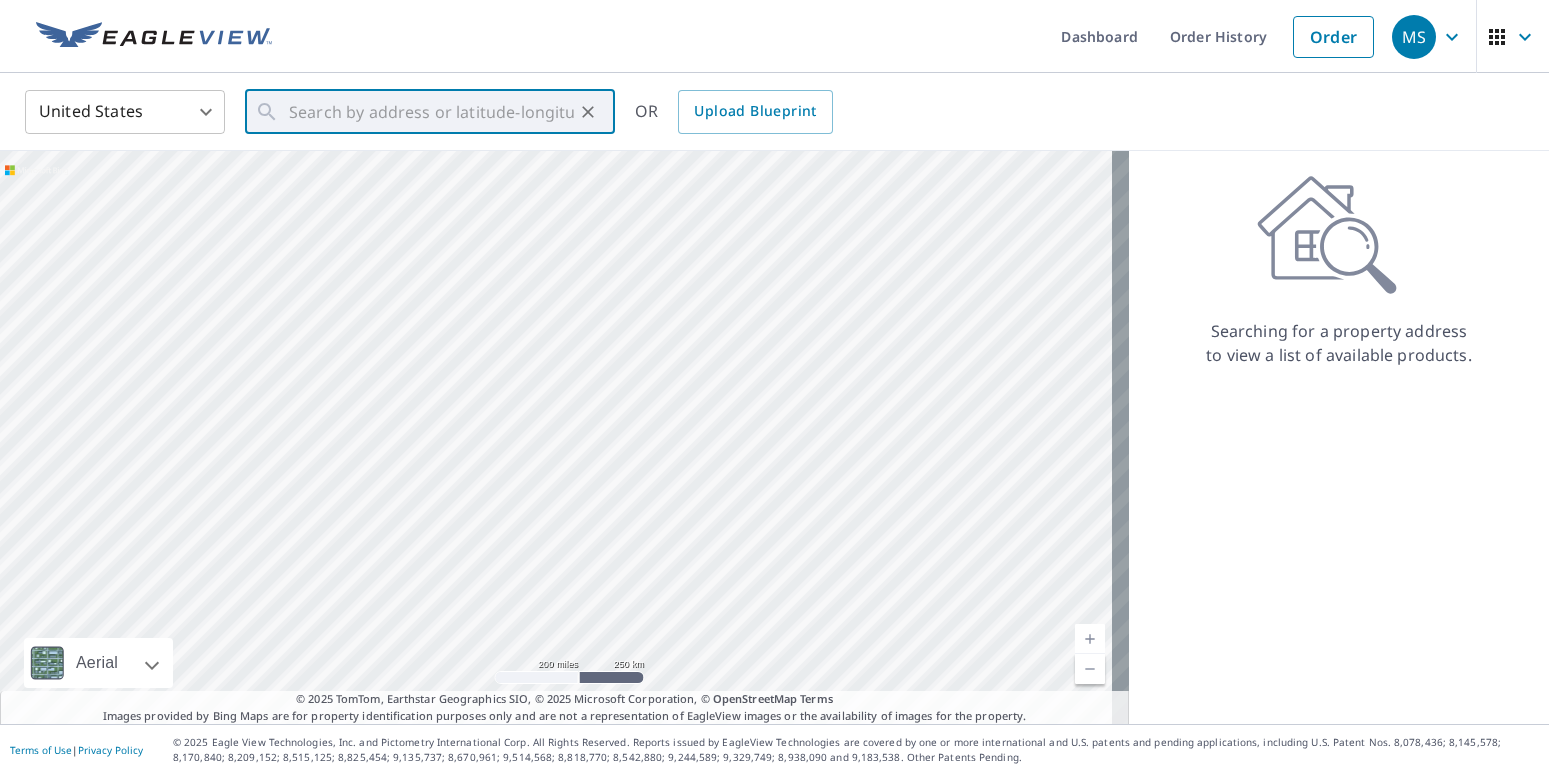 click at bounding box center (431, 112) 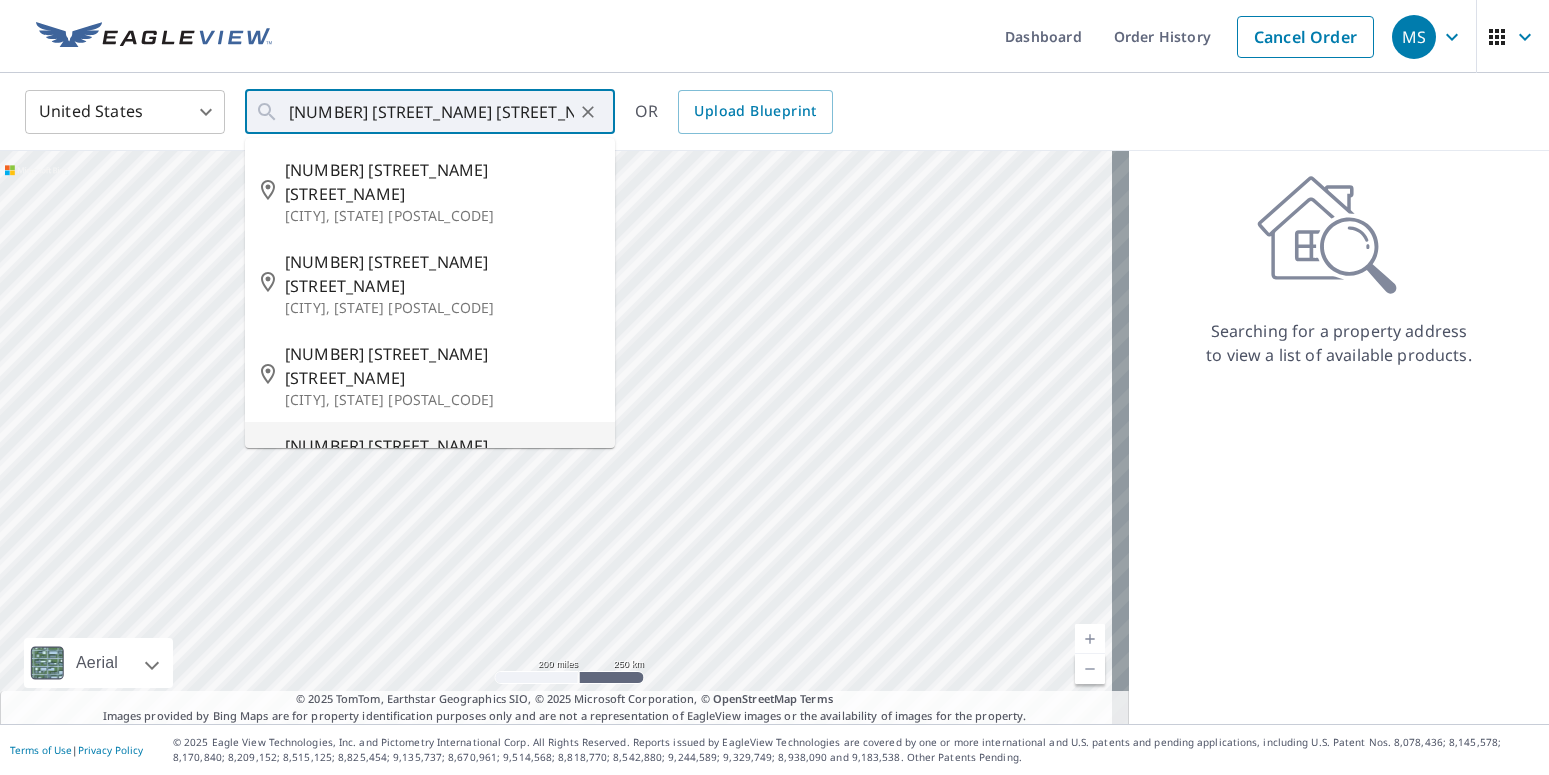 click on "[CITY], [STATE] [POSTAL_CODE]" at bounding box center (442, 492) 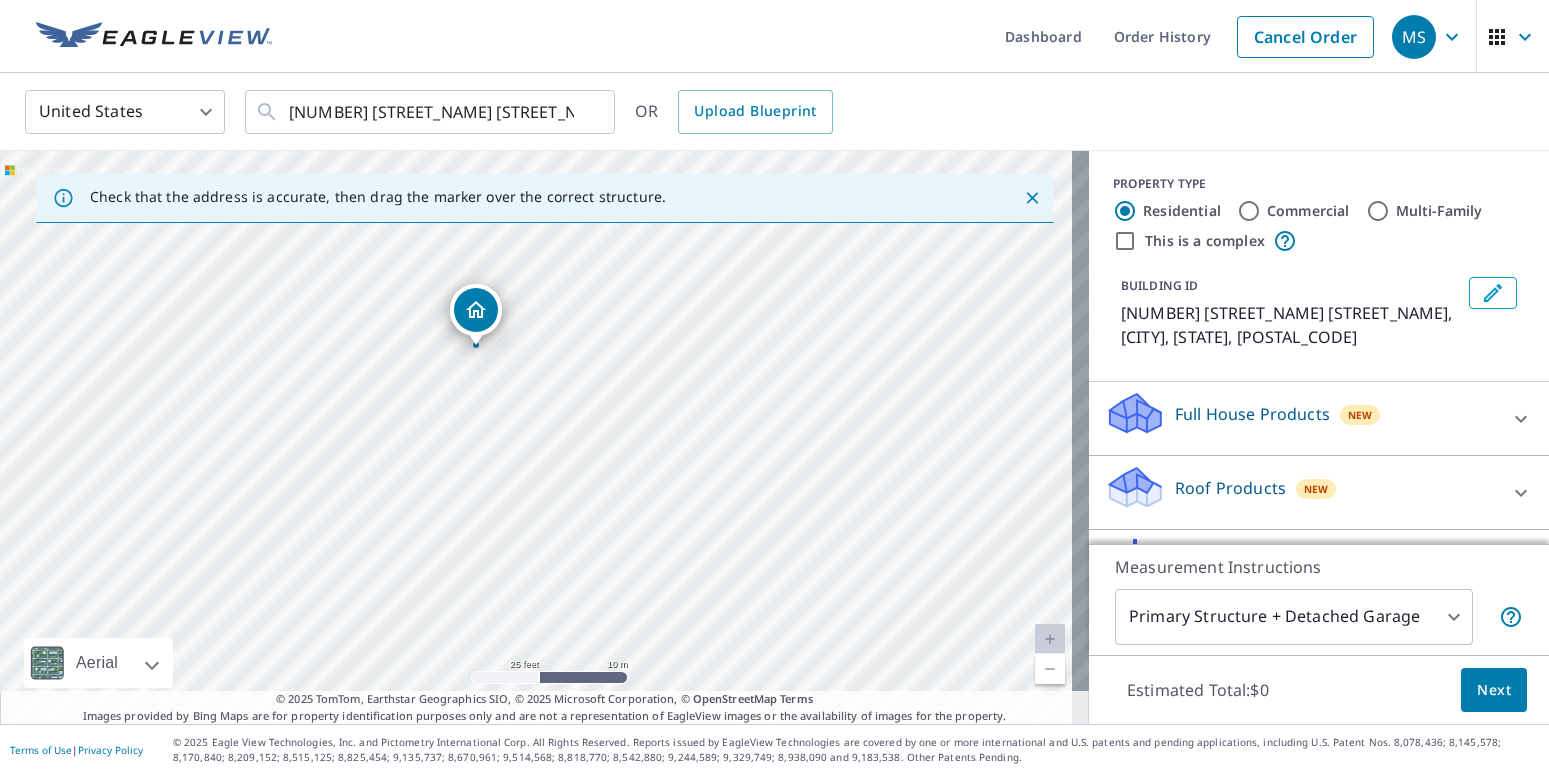 click on "Roof Products" at bounding box center (1230, 488) 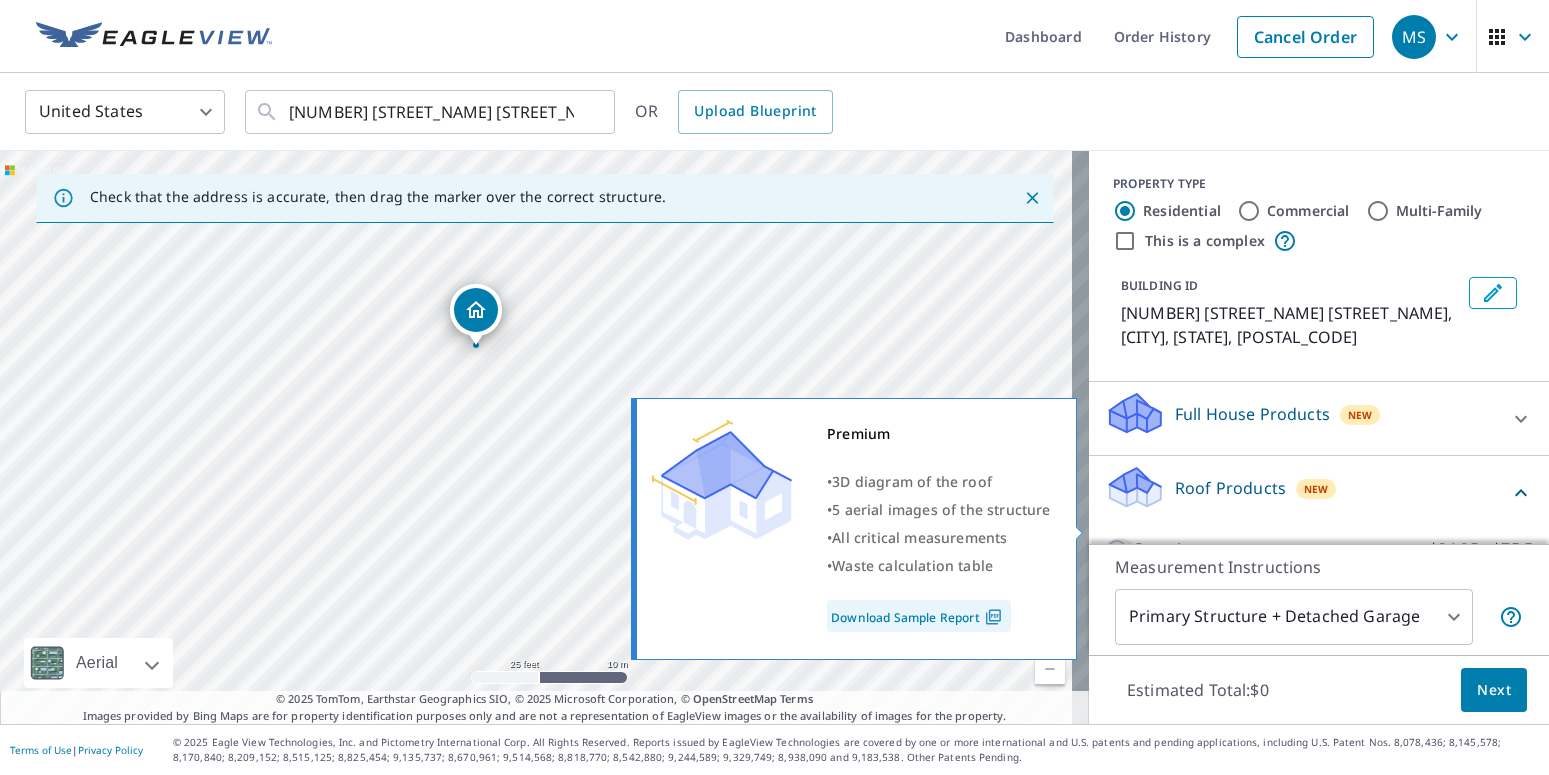 click on "Premium $24.25 - $75.5" at bounding box center (1120, 550) 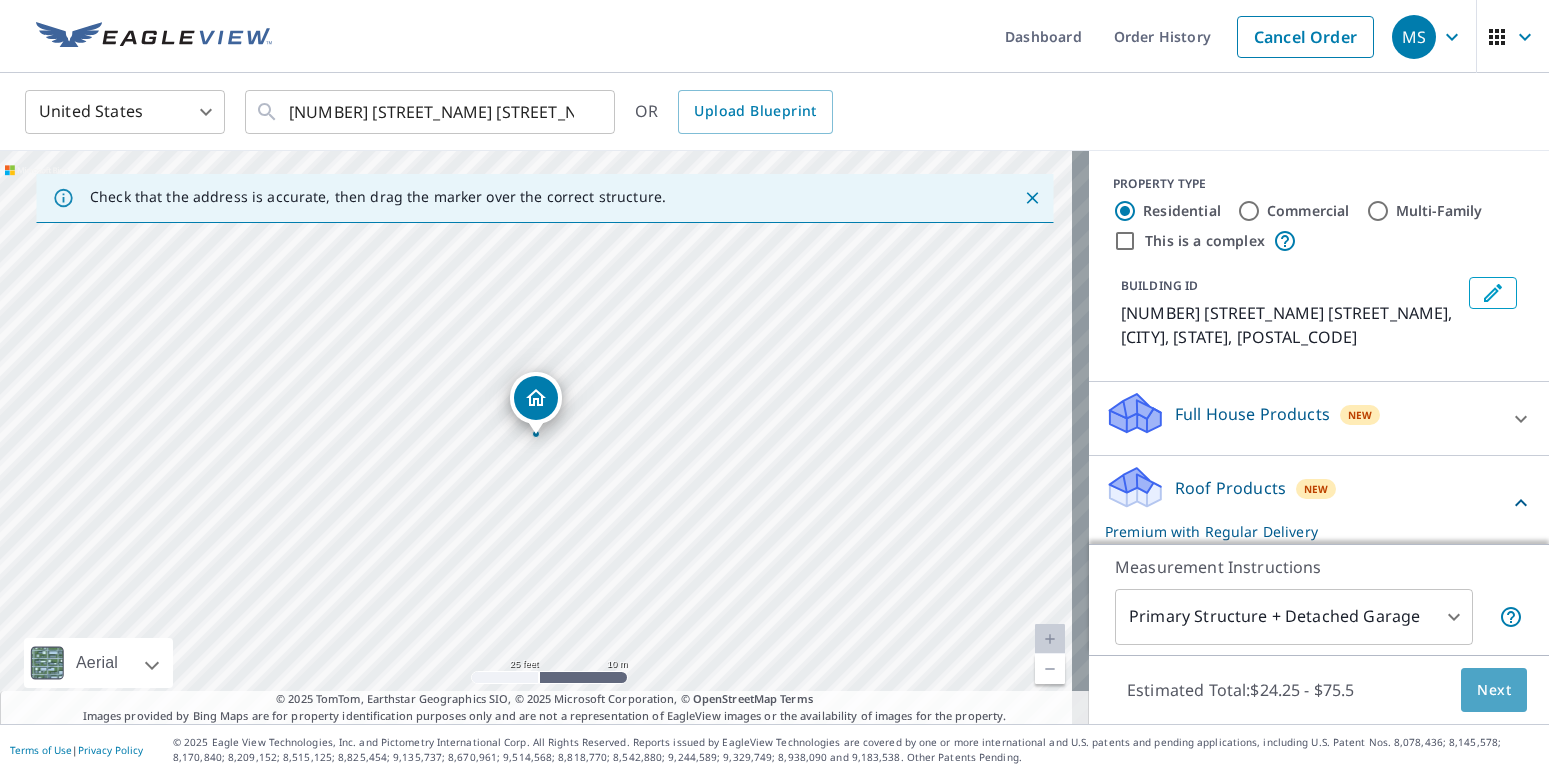 click on "Next" at bounding box center (1494, 690) 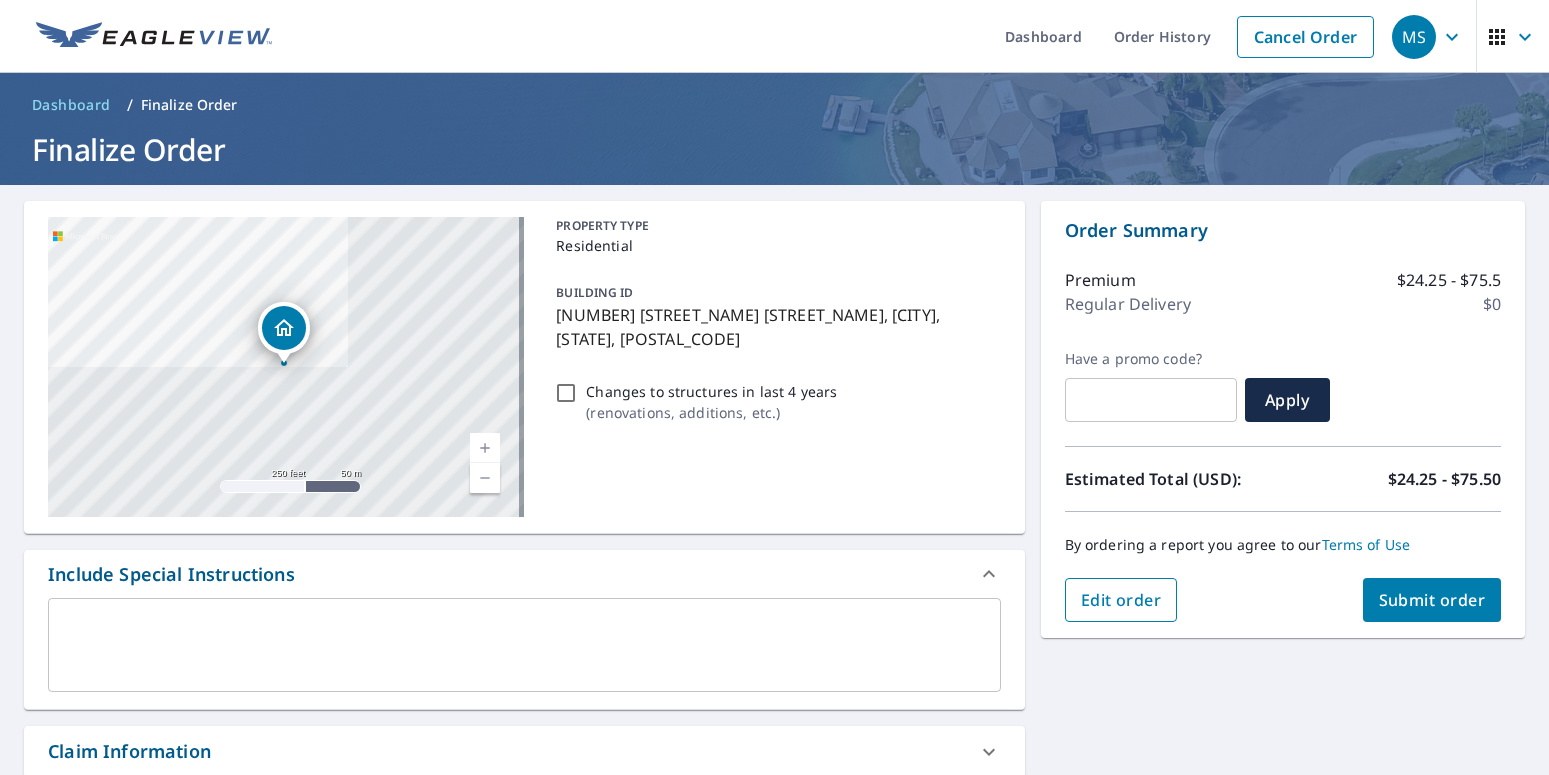 click on "Edit order" at bounding box center [1121, 600] 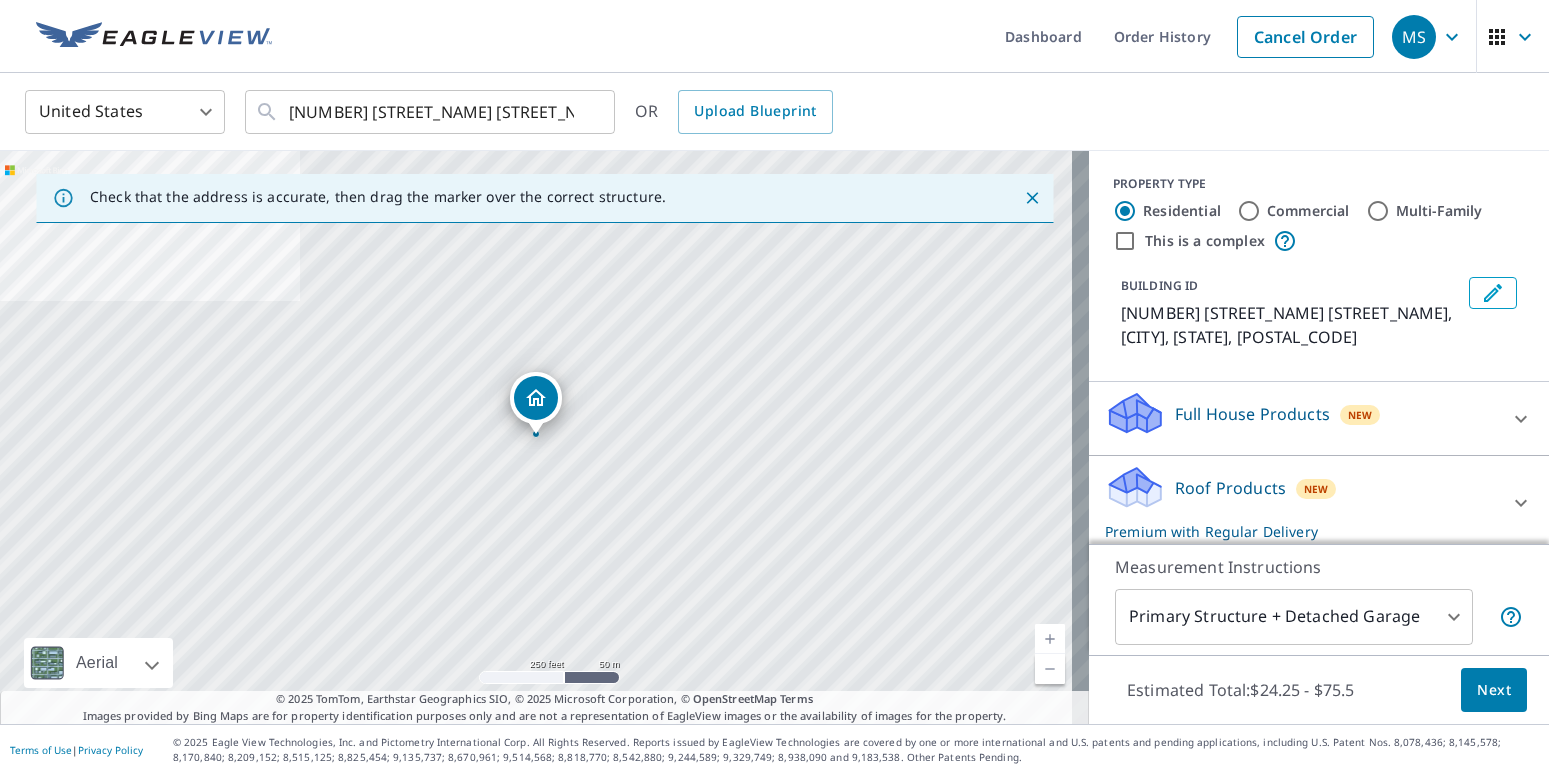 click on "MS MS
Dashboard Order History Cancel Order MS United States US ​ [NUMBER] [STREET_NAME] [STREET_NAME] [CITY], [STATE] [POSTAL_CODE] ​ OR Upload Blueprint Check that the address is accurate, then drag the marker over the correct structure. [NUMBER] [STREET_NAME] [STREET_NAME] [CITY], [STATE] [POSTAL_CODE] Aerial Road A standard road map Aerial A detailed look from above Labels Labels 250 feet 50 m © 2025 TomTom, © Vexcel Imaging, © 2025 Microsoft Corporation,  © OpenStreetMap Terms © 2025 TomTom, Earthstar Geographics SIO, © 2025 Microsoft Corporation, ©   OpenStreetMap   Terms Images provided by Bing Maps are for property identification purposes only and are not a representation of EagleView images or the availability of images for the property. PROPERTY TYPE Residential Commercial Multi-Family This is a complex BUILDING ID [NUMBER] [STREET_NAME] [STREET_NAME], [CITY], [STATE], [POSTAL_CODE] Full House Products New Full House™ $91 Roof Products New Premium with Regular Delivery Premium $24.25 - $75.5 Delivery Regular $0 8 ​ QuickSquares™ $18 Gutter $13.75 $18 New 1" at bounding box center [774, 387] 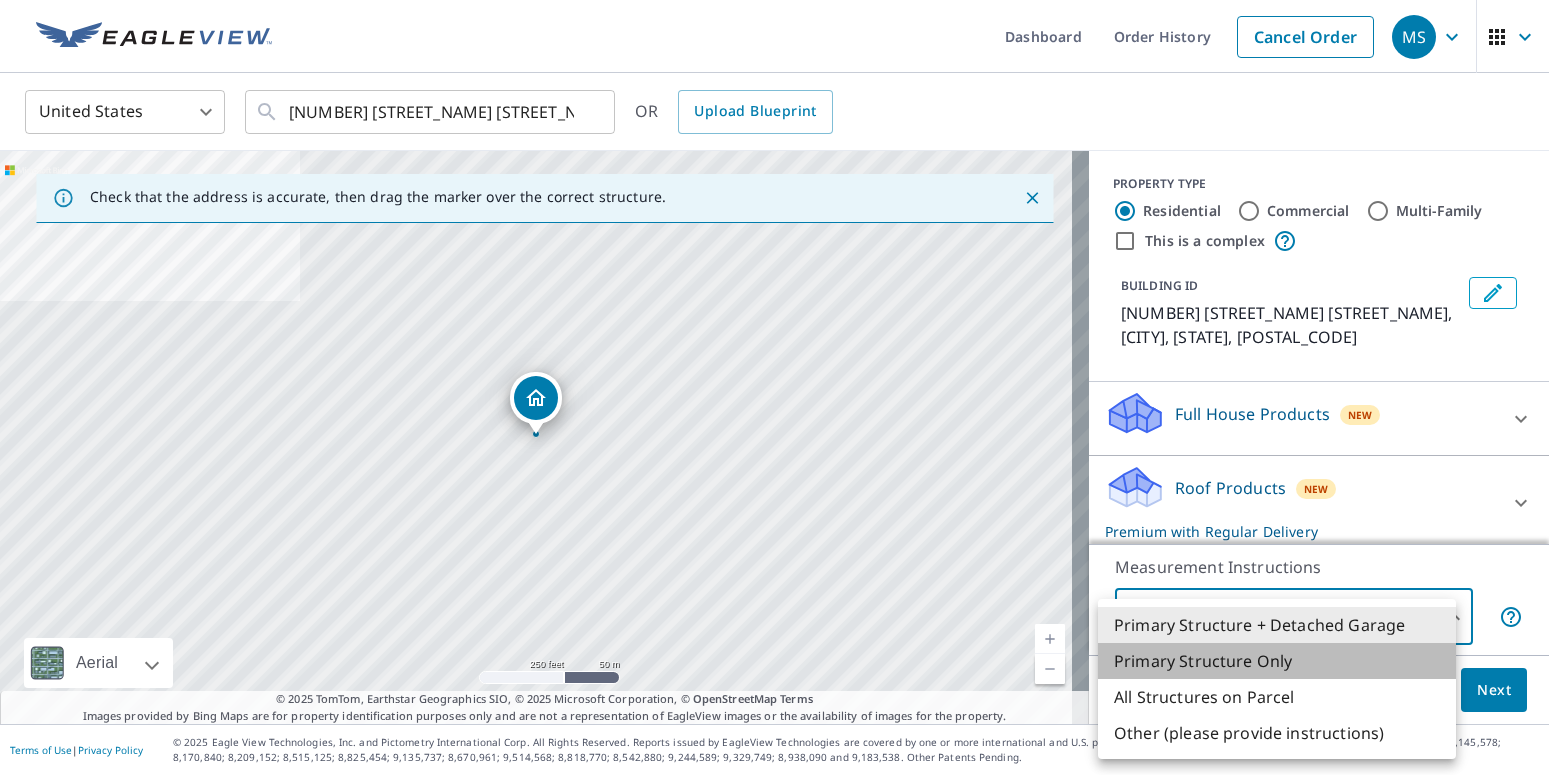 click on "Primary Structure Only" at bounding box center (1277, 661) 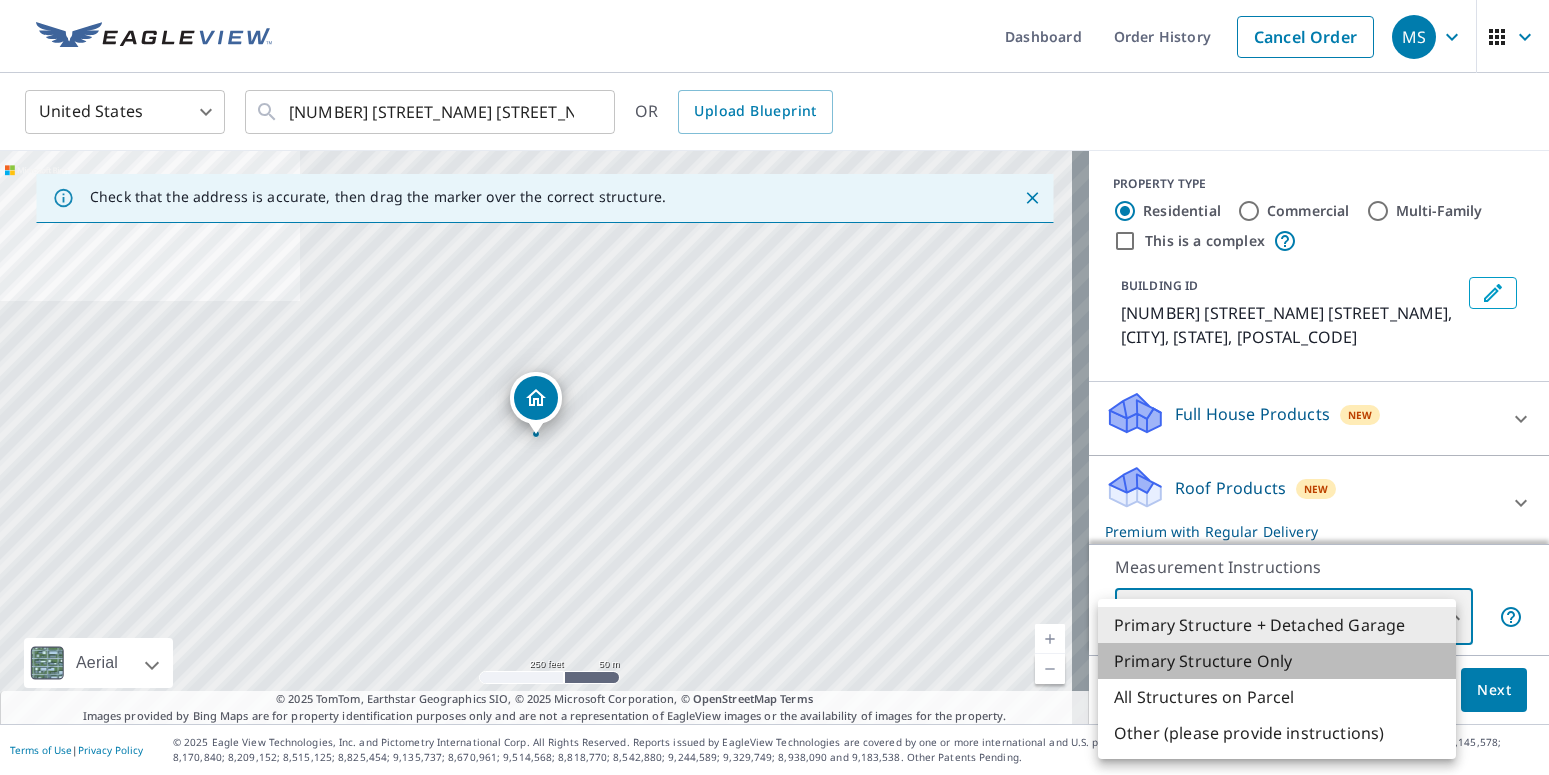 type on "2" 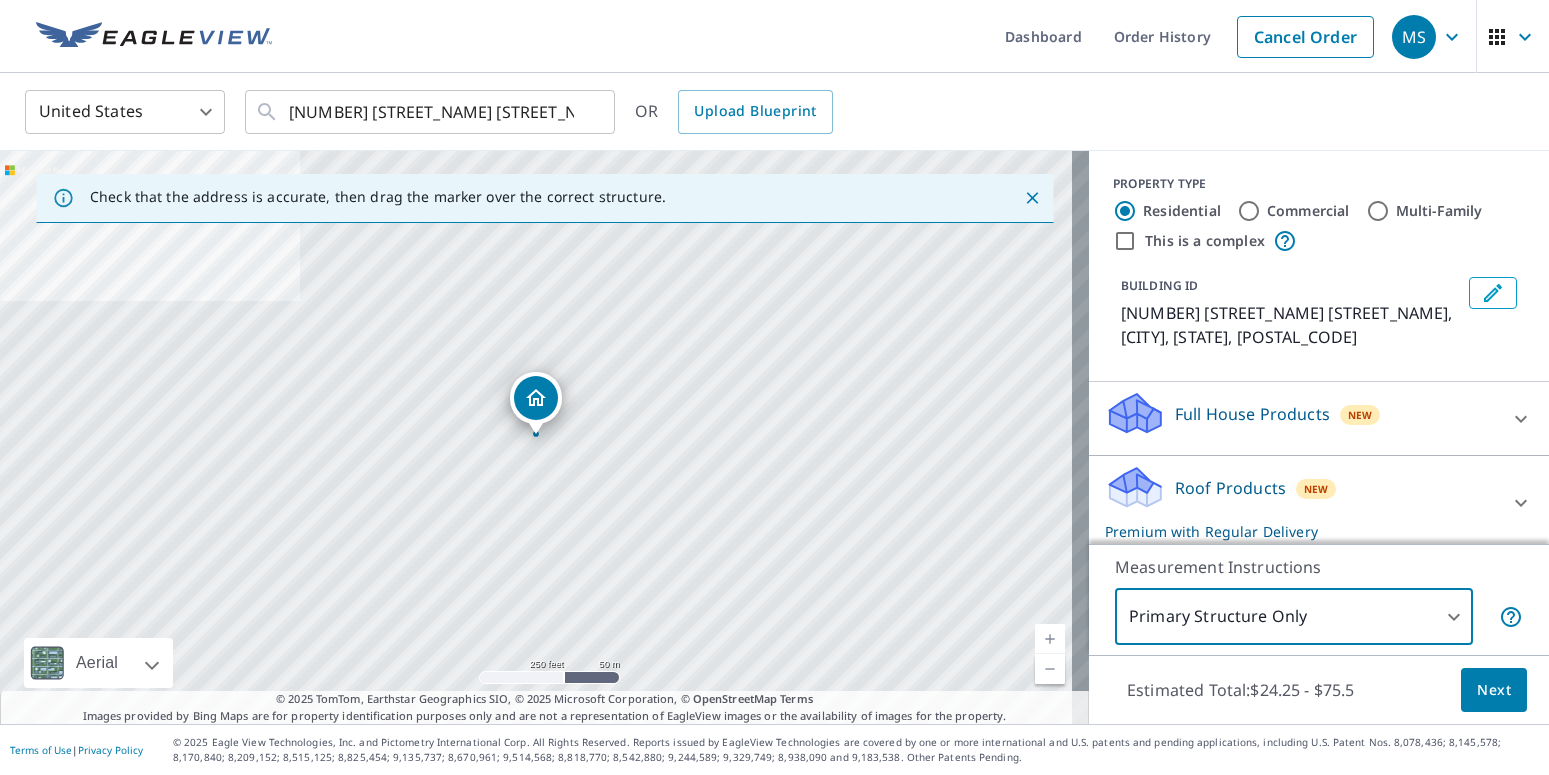 drag, startPoint x: 1465, startPoint y: 687, endPoint x: 1546, endPoint y: 696, distance: 81.49847 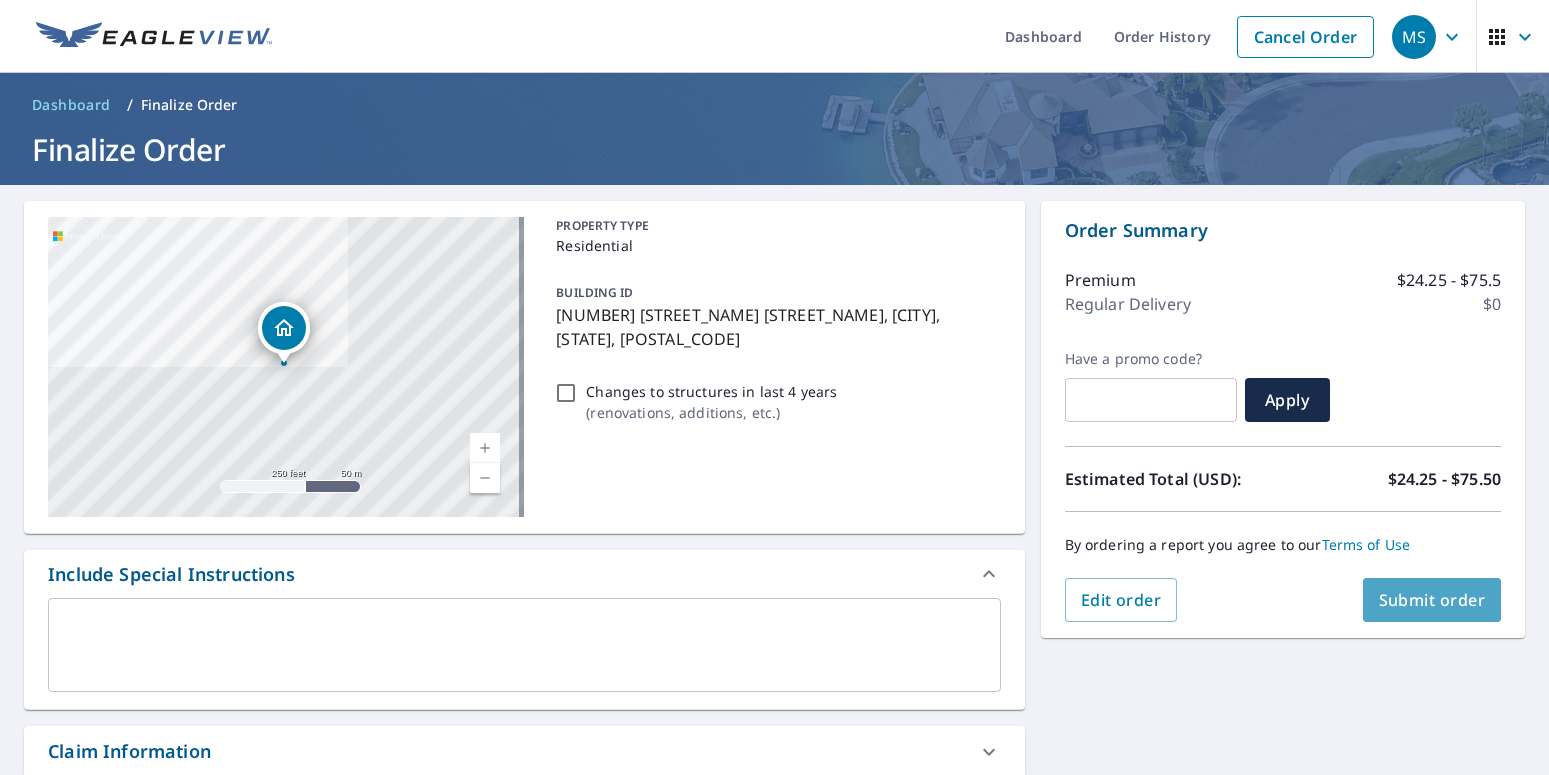 click on "Submit order" at bounding box center [1432, 600] 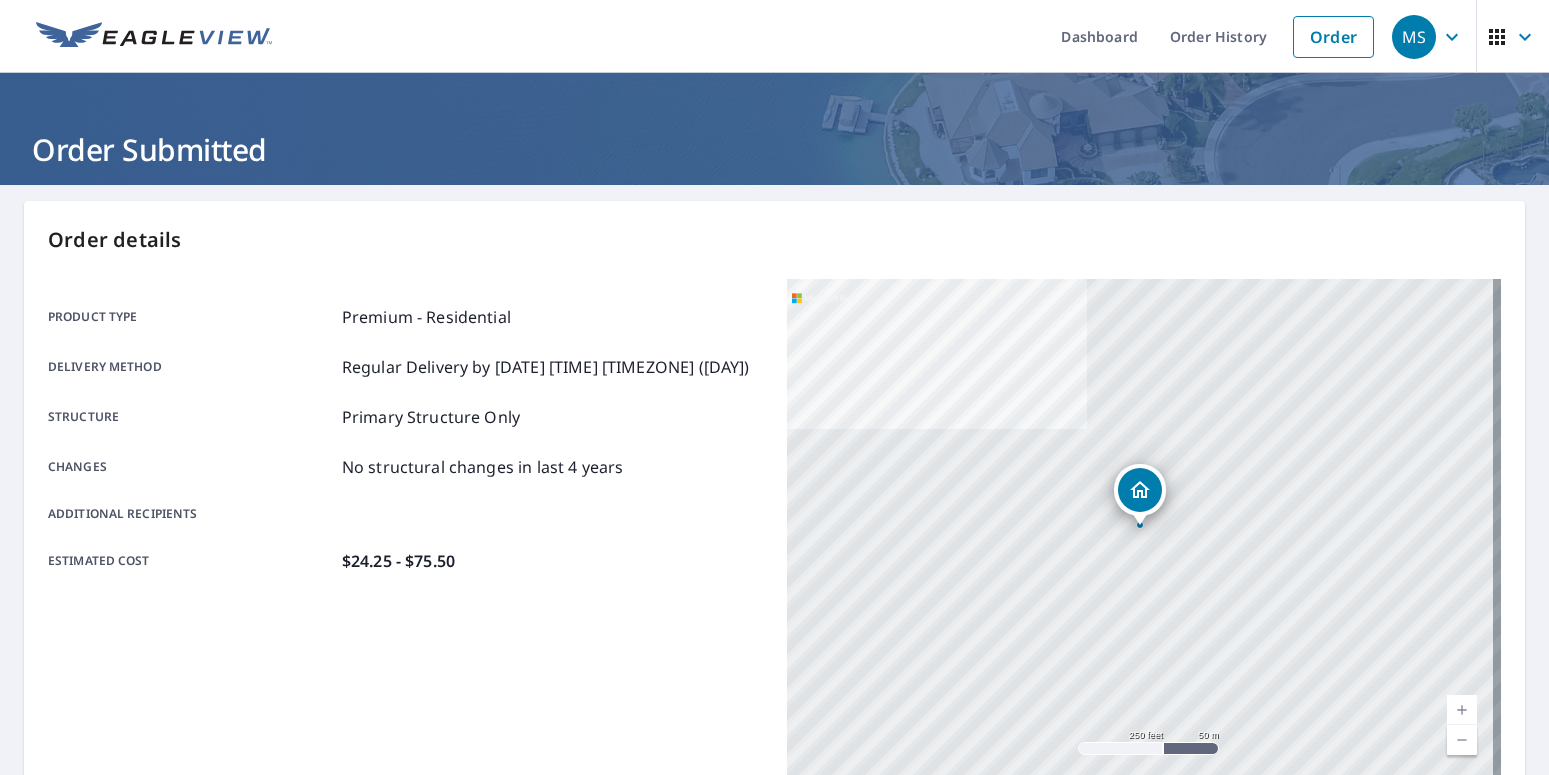 scroll, scrollTop: 402, scrollLeft: 0, axis: vertical 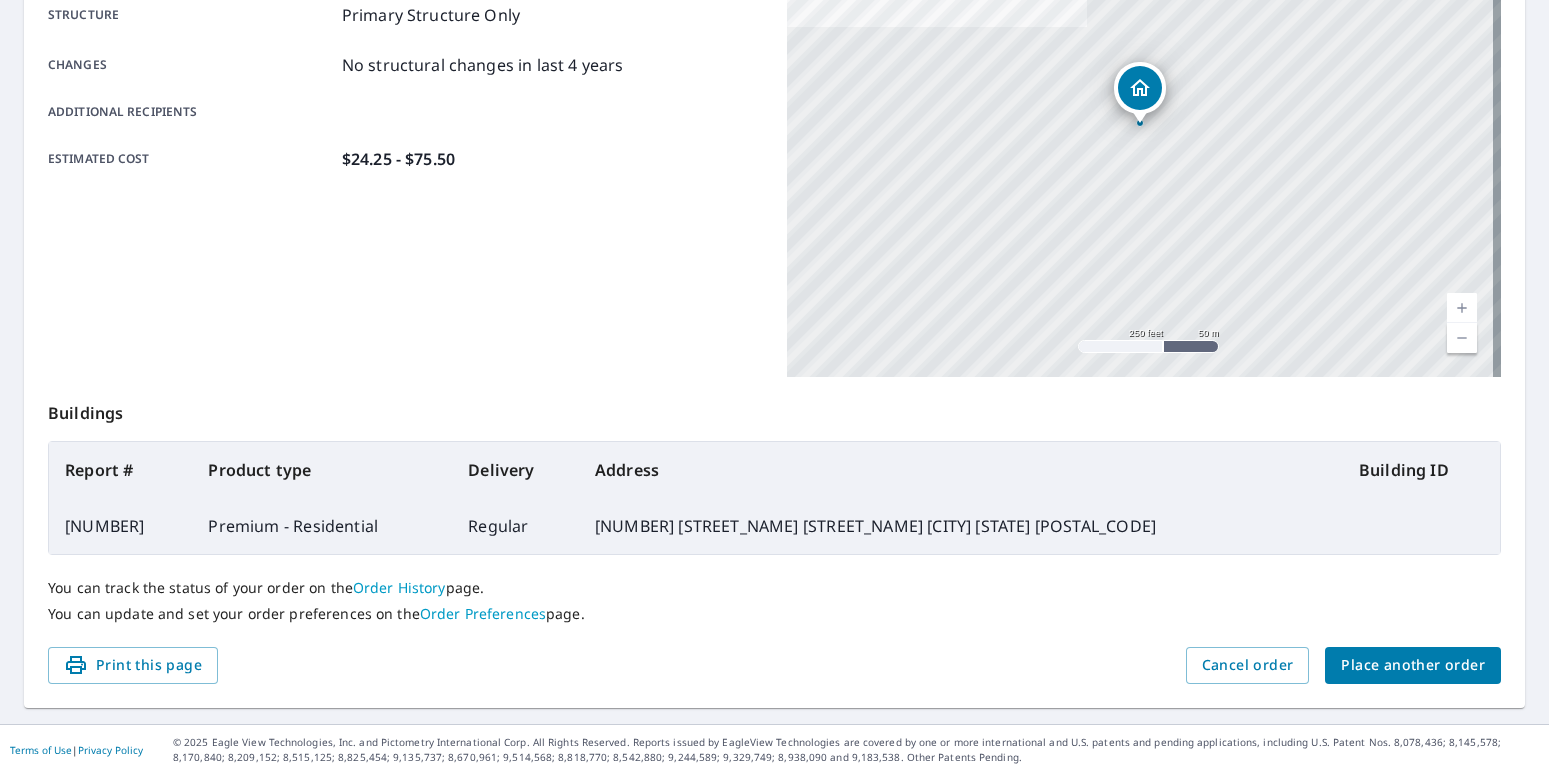 click on "Place another order" at bounding box center (1413, 665) 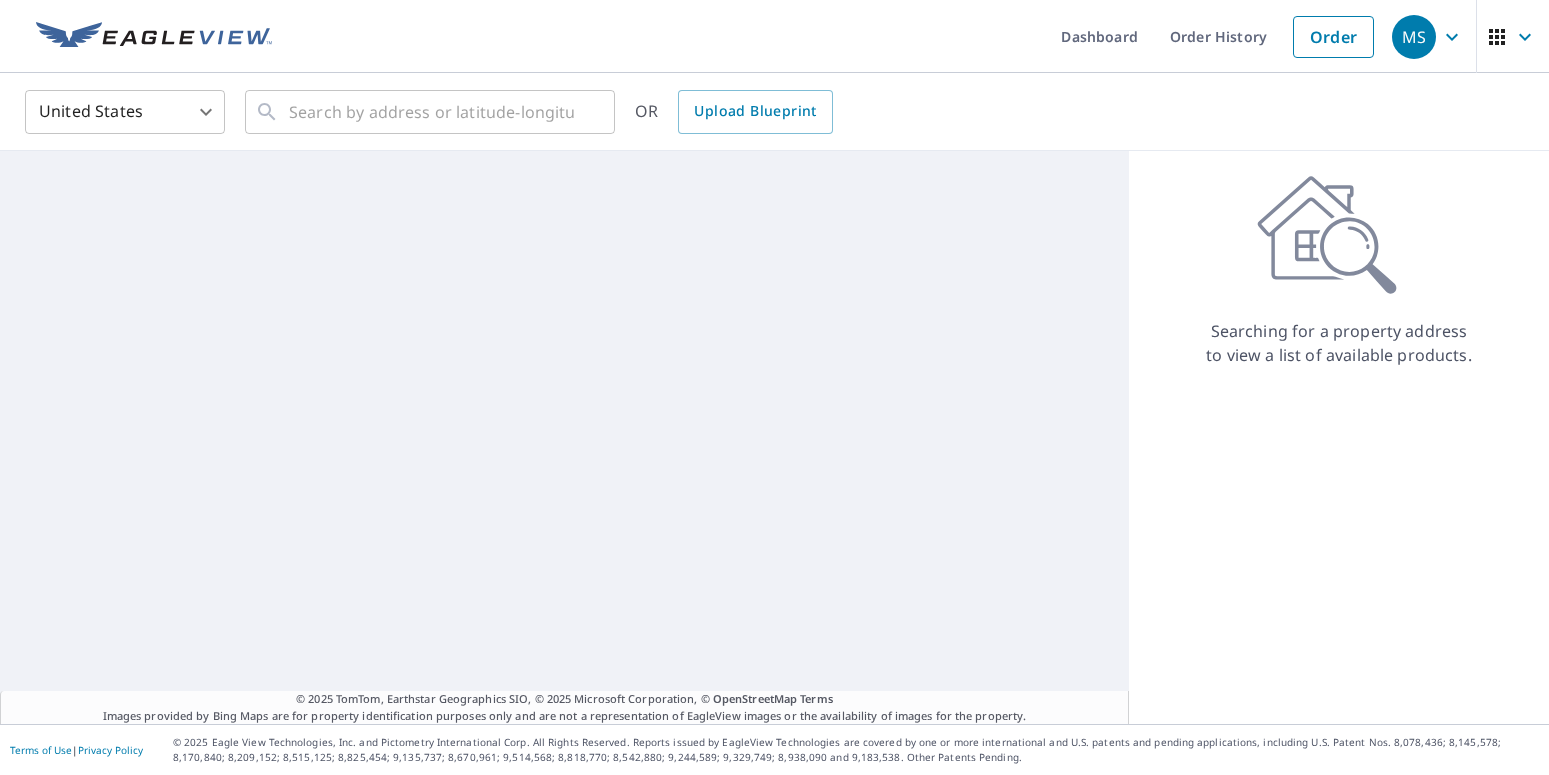 scroll, scrollTop: 0, scrollLeft: 0, axis: both 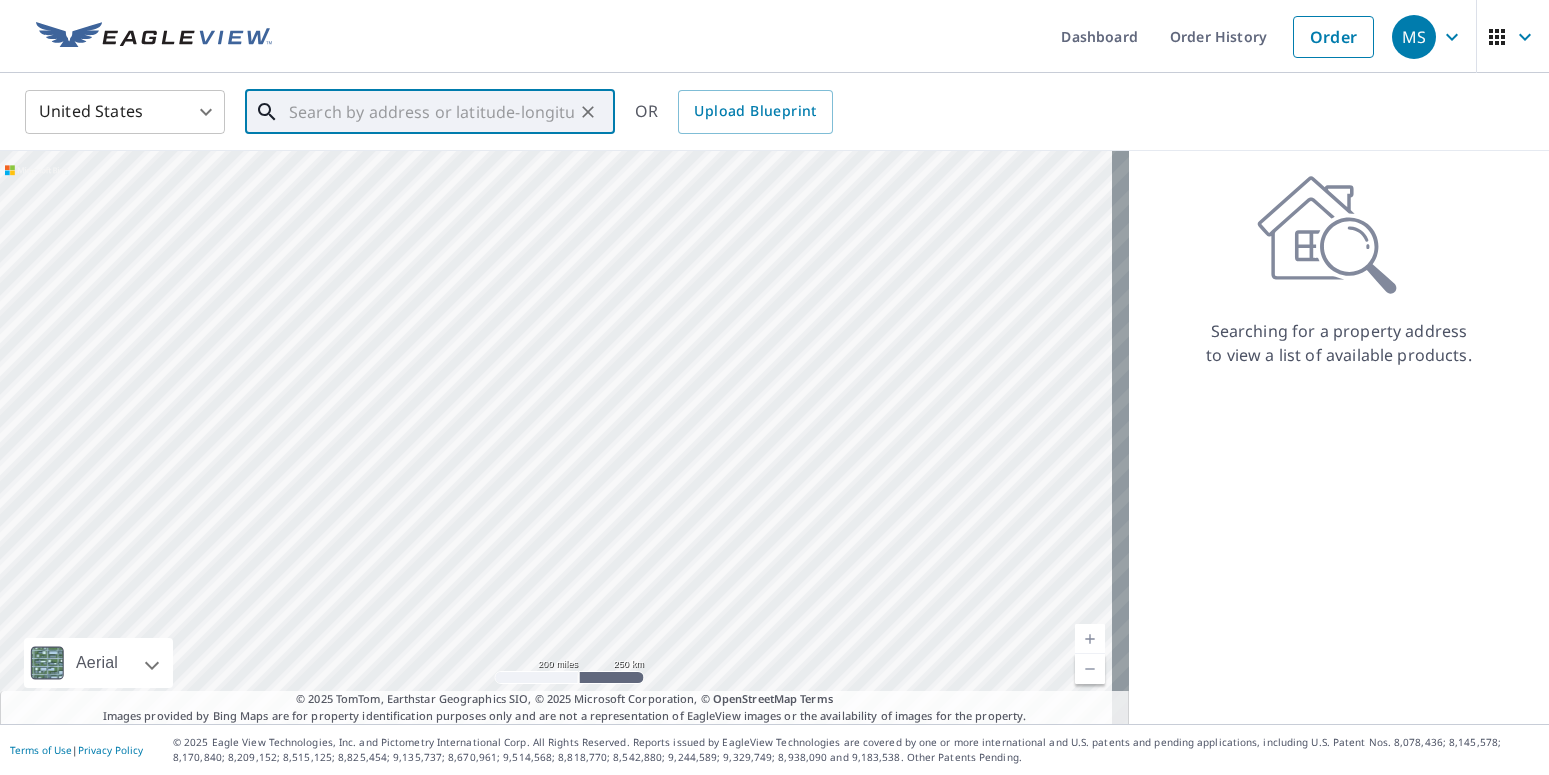 click at bounding box center (431, 112) 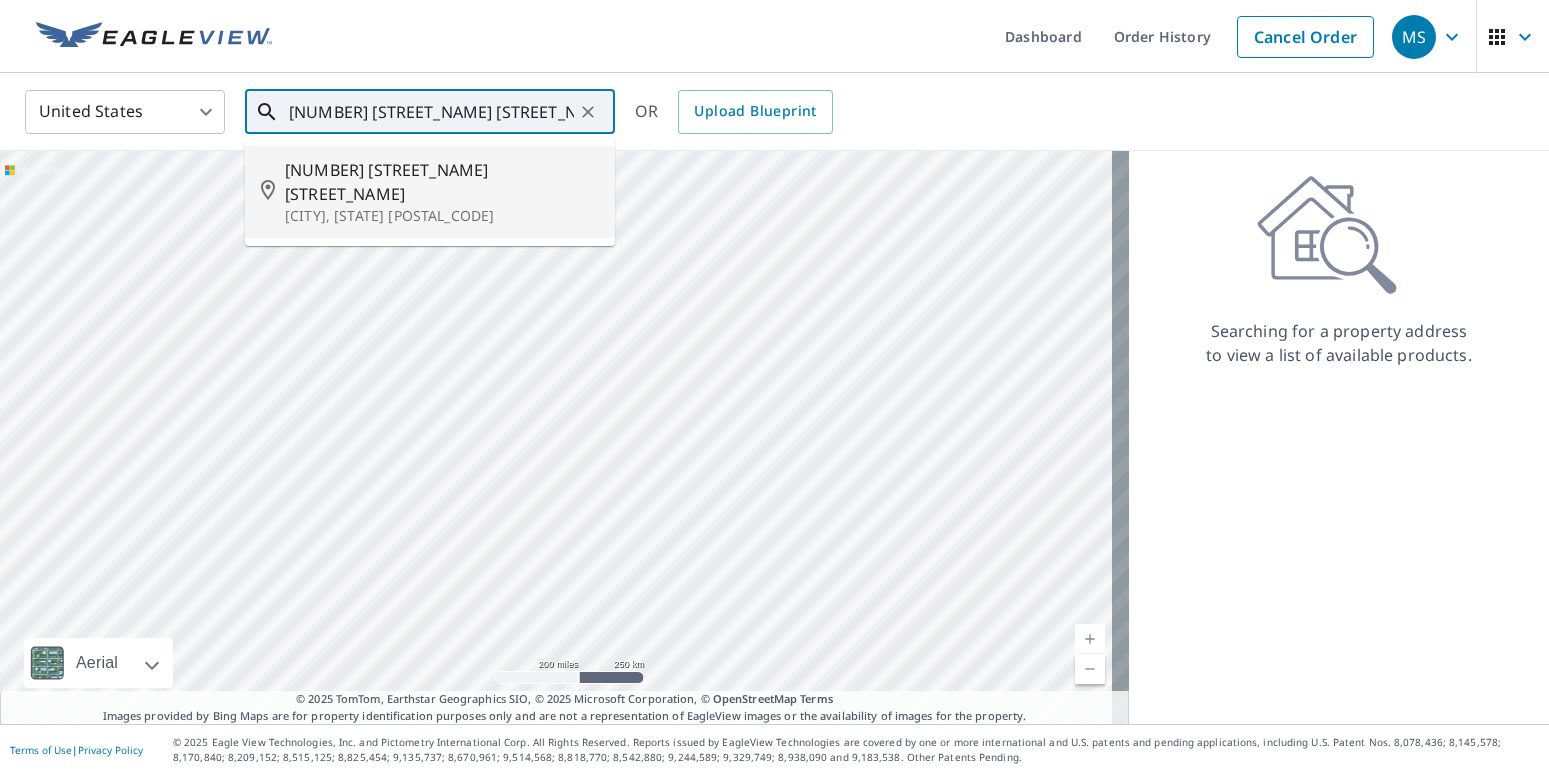 click on "[NUMBER] [STREET_NAME] [STREET_NAME]" at bounding box center (442, 182) 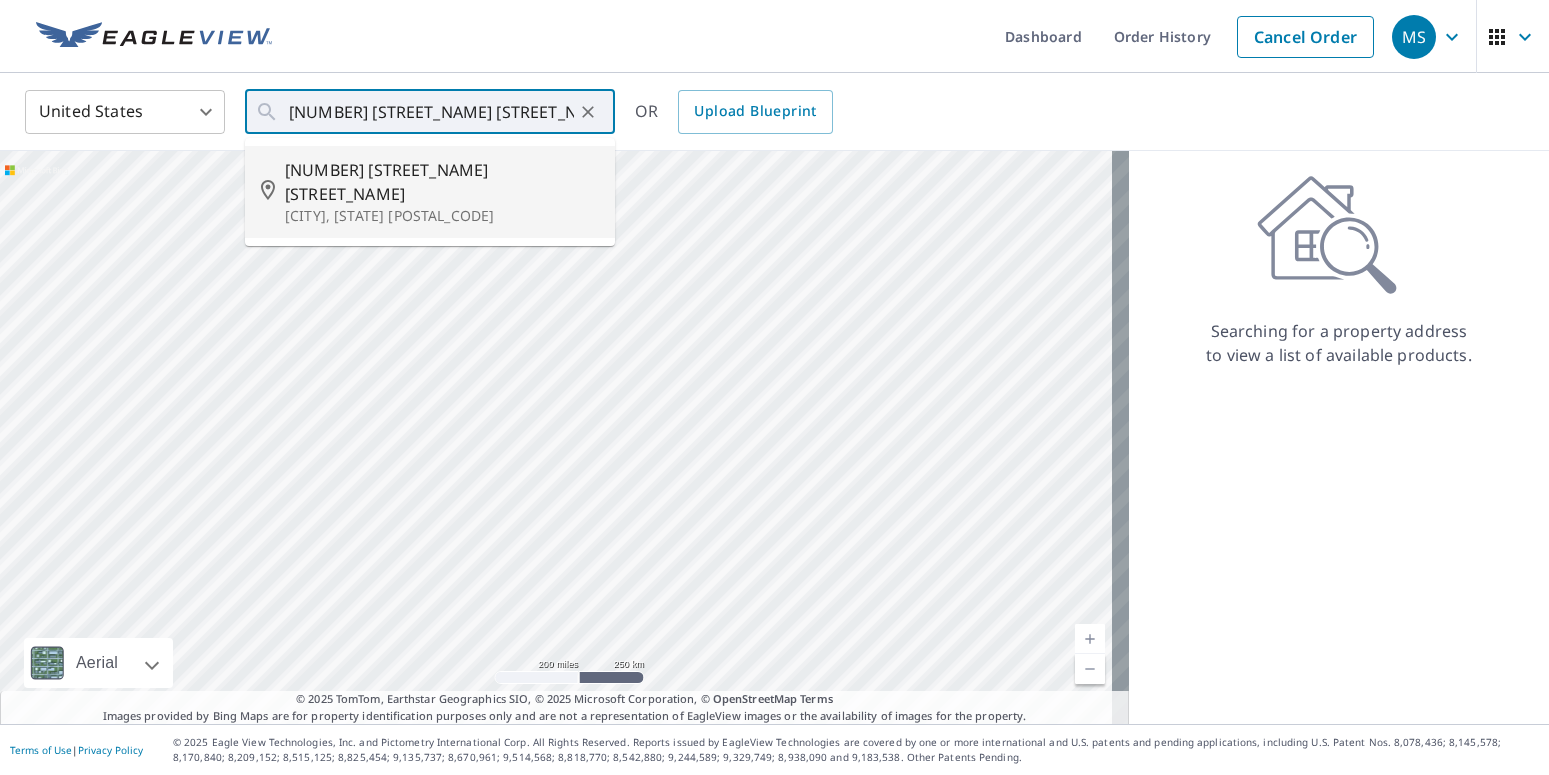 type on "[NUMBER] [STREET_NAME] [STREET_NAME] [CITY], [STATE] [POSTAL_CODE]" 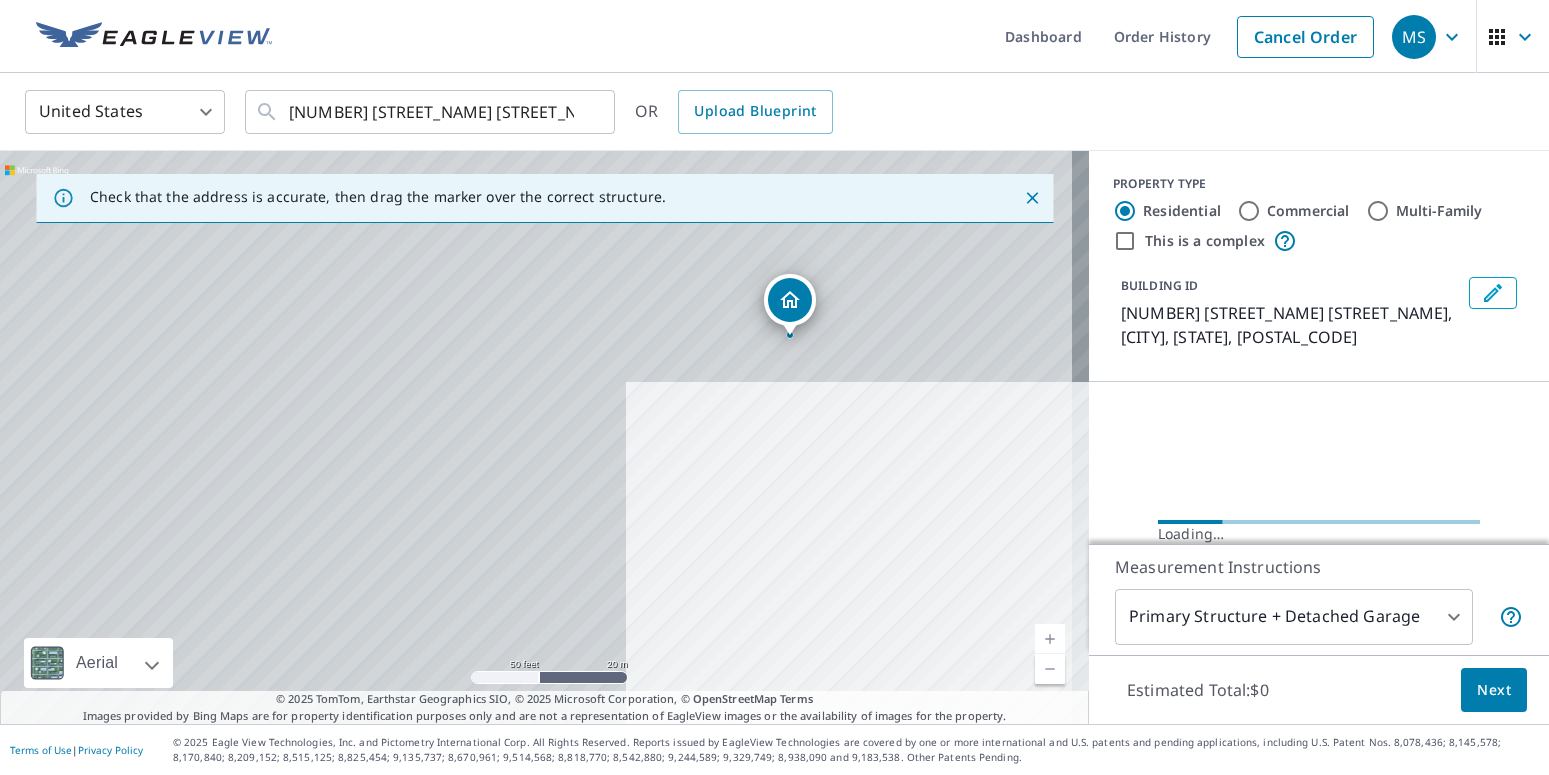 drag, startPoint x: 389, startPoint y: 310, endPoint x: 1135, endPoint y: 584, distance: 794.7276 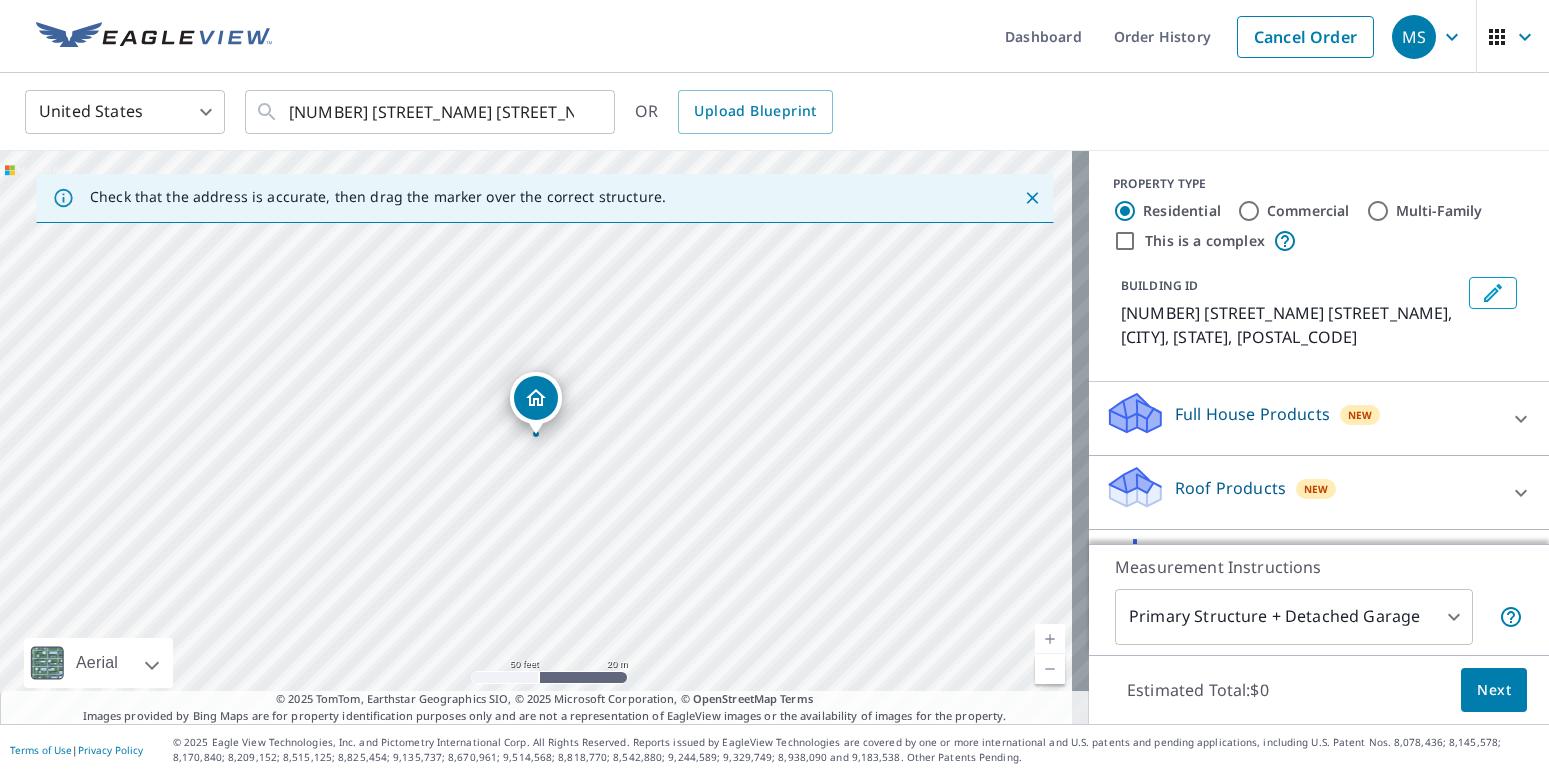 click on "Roof Products" at bounding box center [1230, 488] 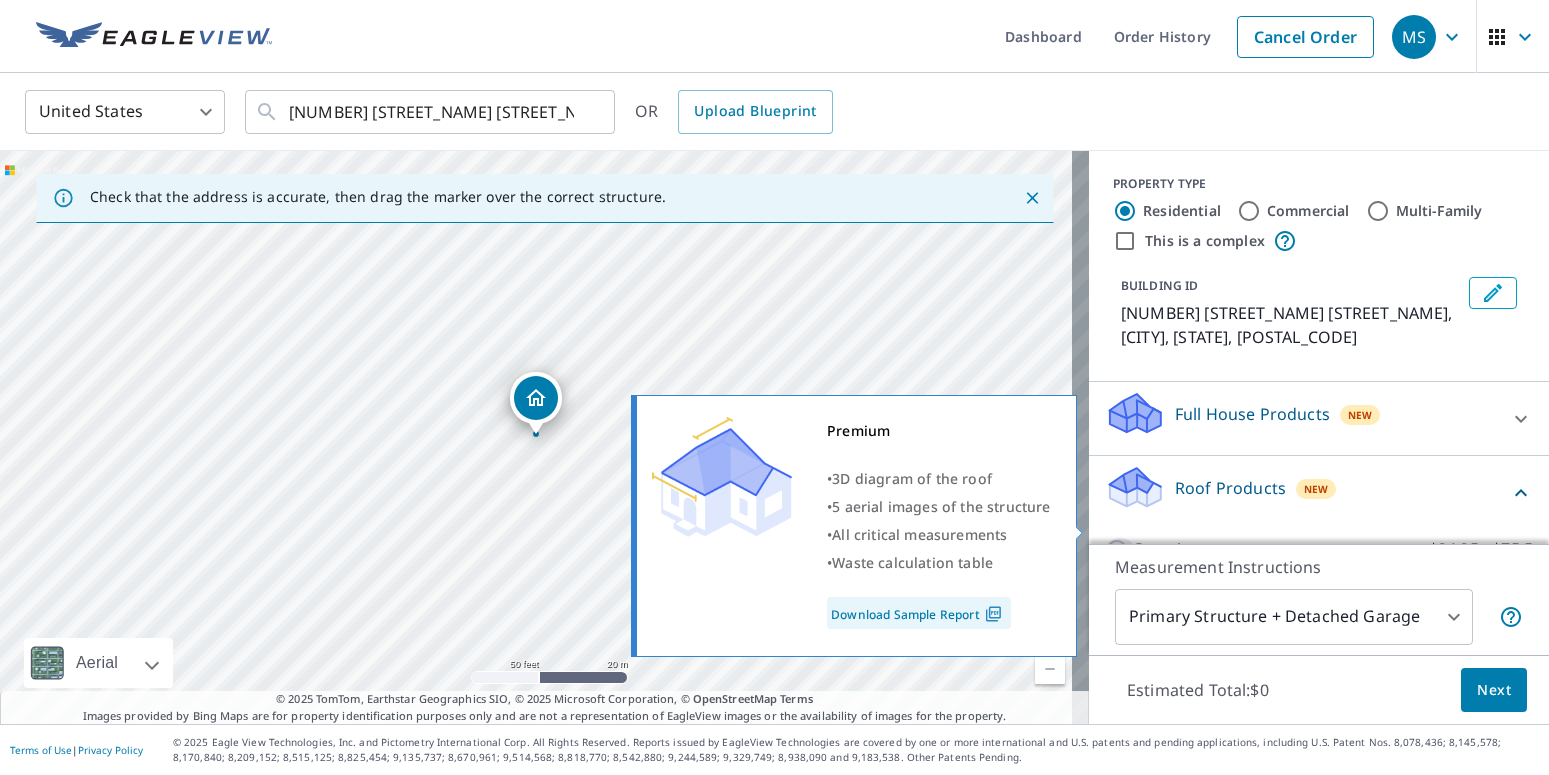 click on "Premium $24.25 - $75.5" at bounding box center [1120, 550] 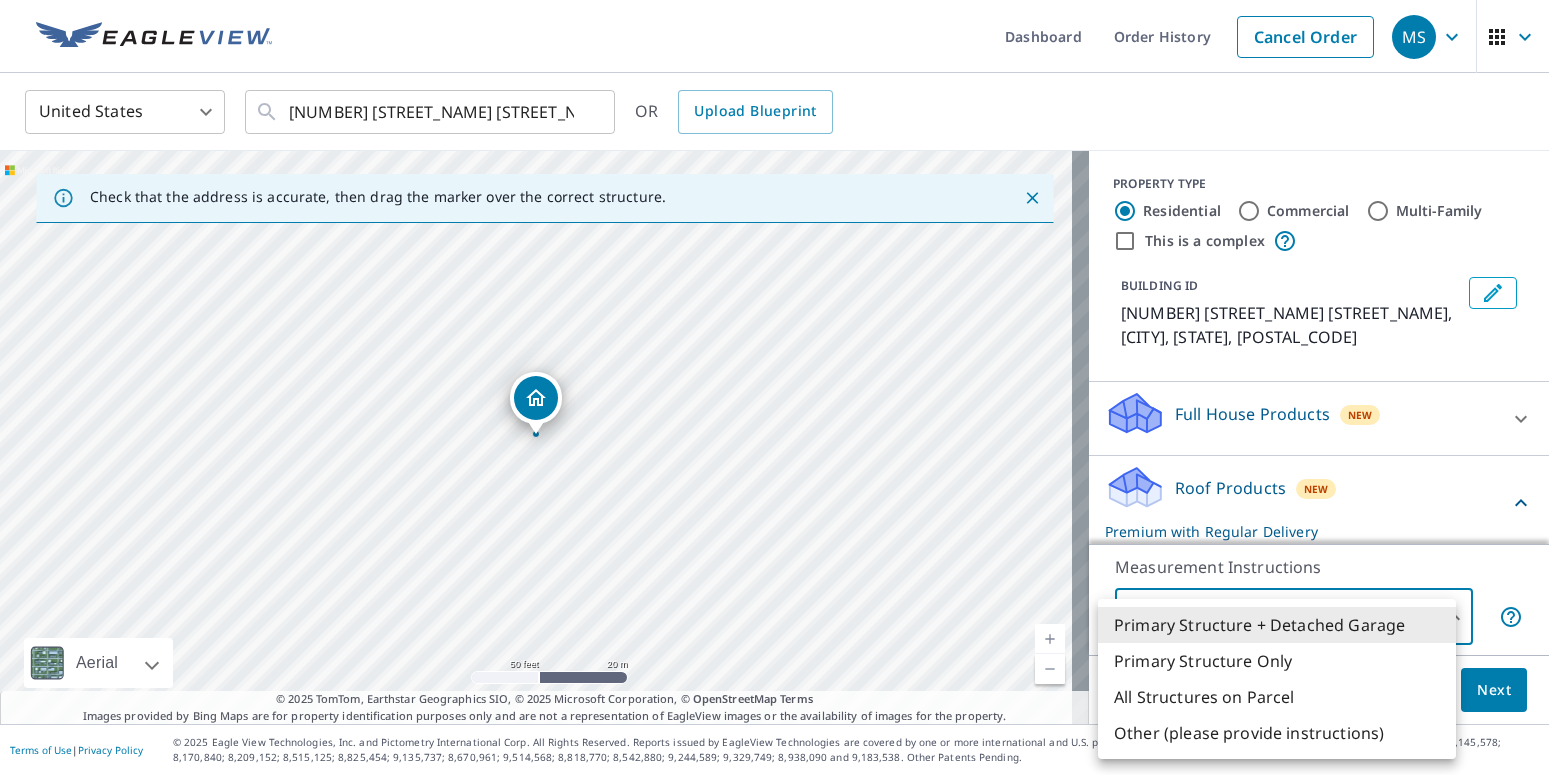 click on "MS MS
Dashboard Order History Cancel Order MS United States US ​ [NUMBER] [STREET_NAME] [STREET_NAME] [CITY], [STATE] [POSTAL_CODE] ​ OR Upload Blueprint Check that the address is accurate, then drag the marker over the correct structure. [NUMBER] [STREET_NAME] [STREET_NAME] [CITY], [STATE] [POSTAL_CODE] Aerial Road A standard road map Aerial A detailed look from above Labels Labels 50 feet 20 m © 2025 TomTom, © Vexcel Imaging, © 2025 Microsoft Corporation,  © OpenStreetMap Terms © 2025 TomTom, Earthstar Geographics SIO, © 2025 Microsoft Corporation, ©   OpenStreetMap   Terms Images provided by Bing Maps are for property identification purposes only and are not a representation of EagleView images or the availability of images for the property. PROPERTY TYPE Residential Commercial Multi-Family This is a complex BUILDING ID [NUMBER] [STREET_NAME] [STREET_NAME], [CITY], [STATE], [POSTAL_CODE] Full House Products New Full House™ $91 Roof Products New Premium with Regular Delivery Premium $24.25 - $75.5 Delivery Regular $0 8 ​ QuickSquares™ $18 Gutter $13.75 Bid Perfect™" at bounding box center (774, 387) 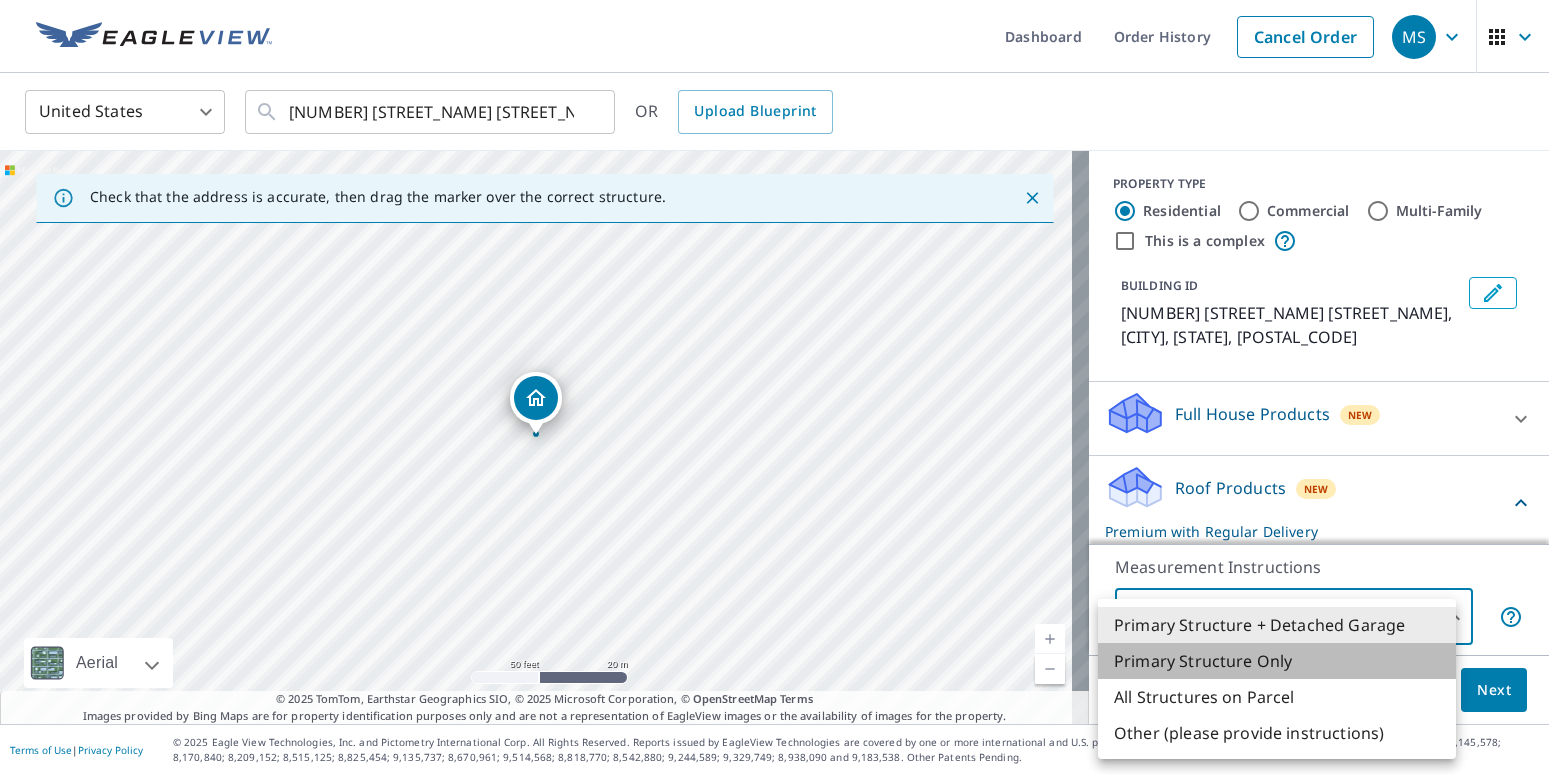 click on "Primary Structure Only" at bounding box center [1277, 661] 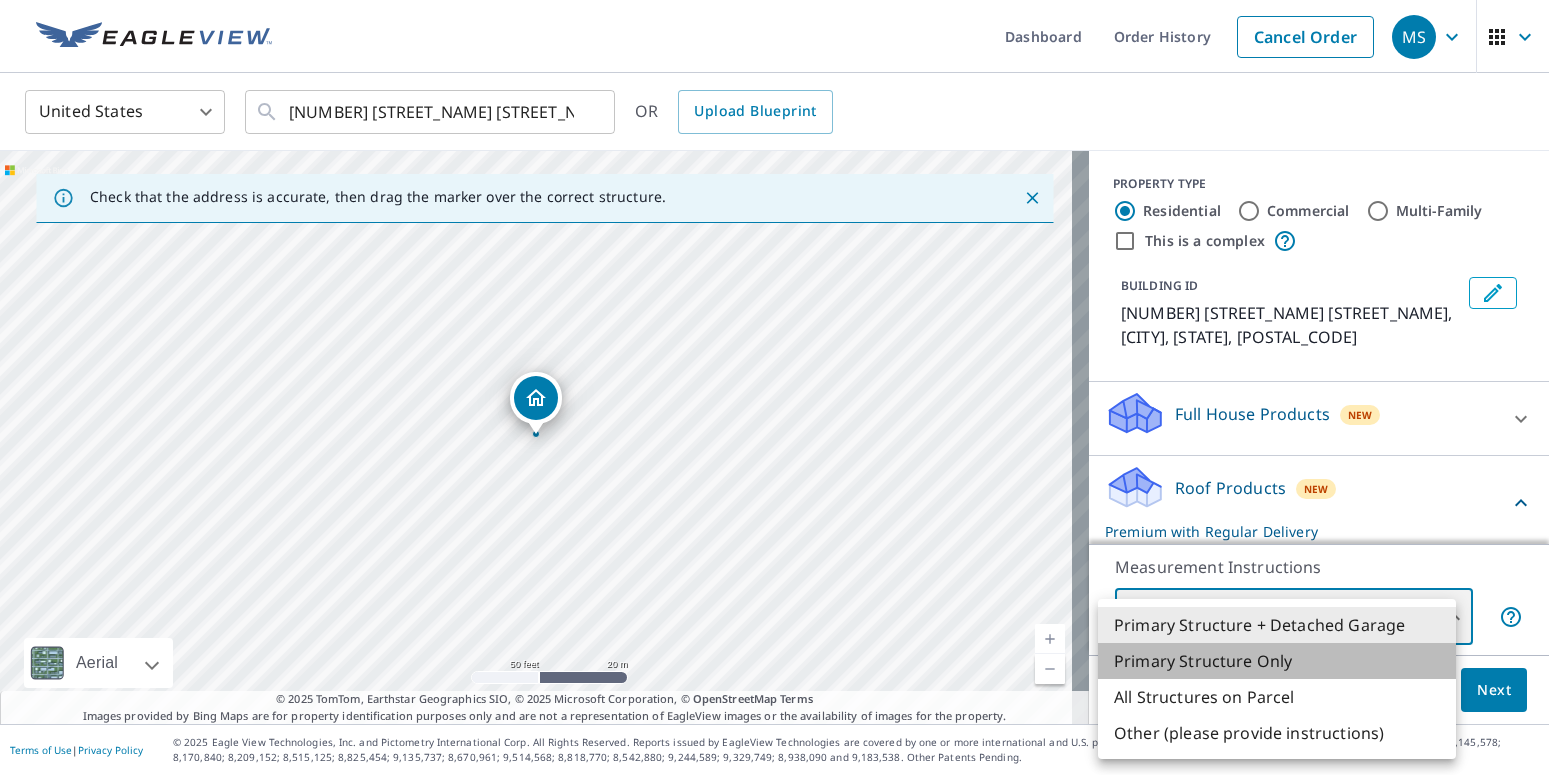 type on "2" 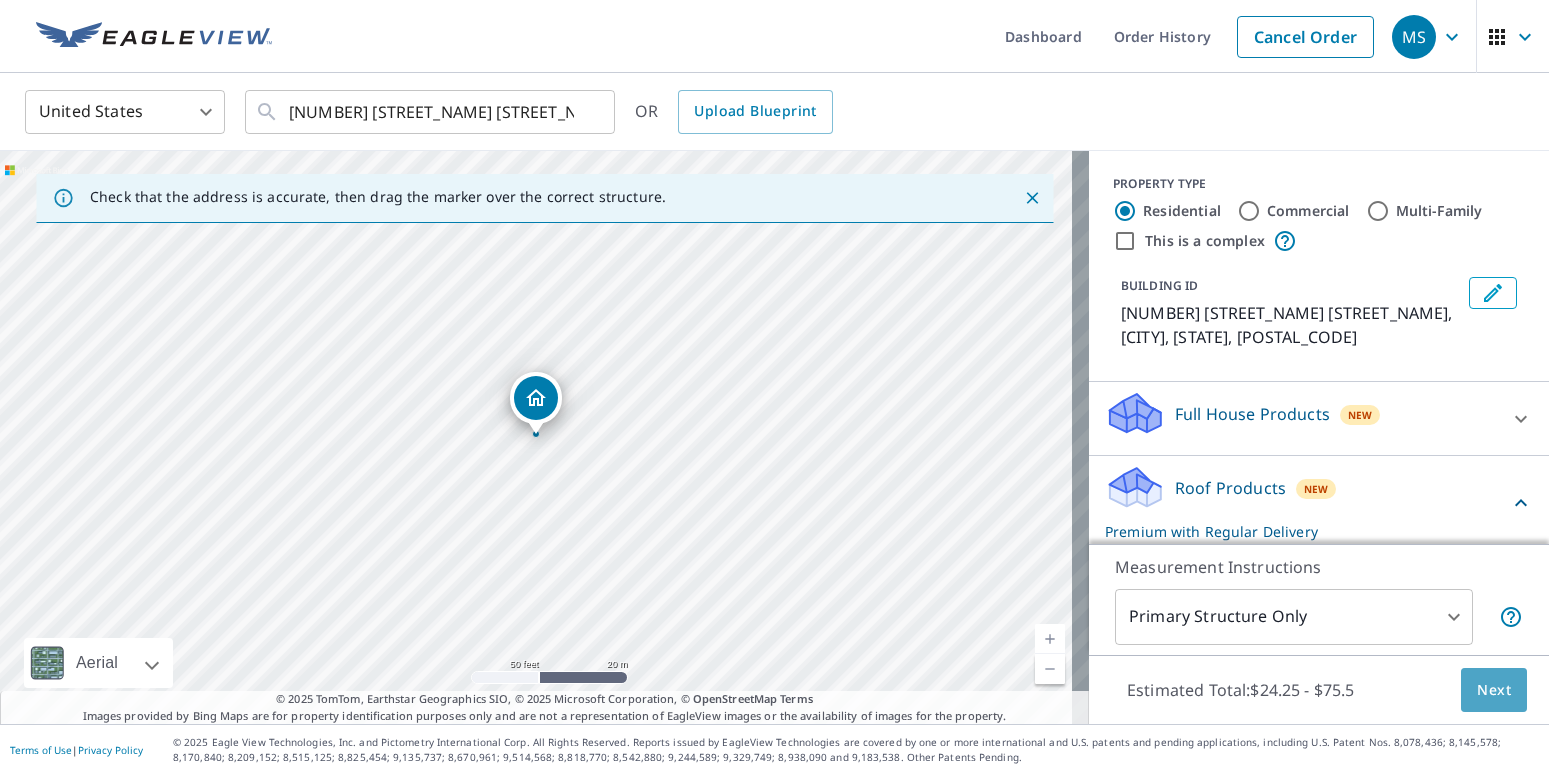 click on "Next" at bounding box center (1494, 690) 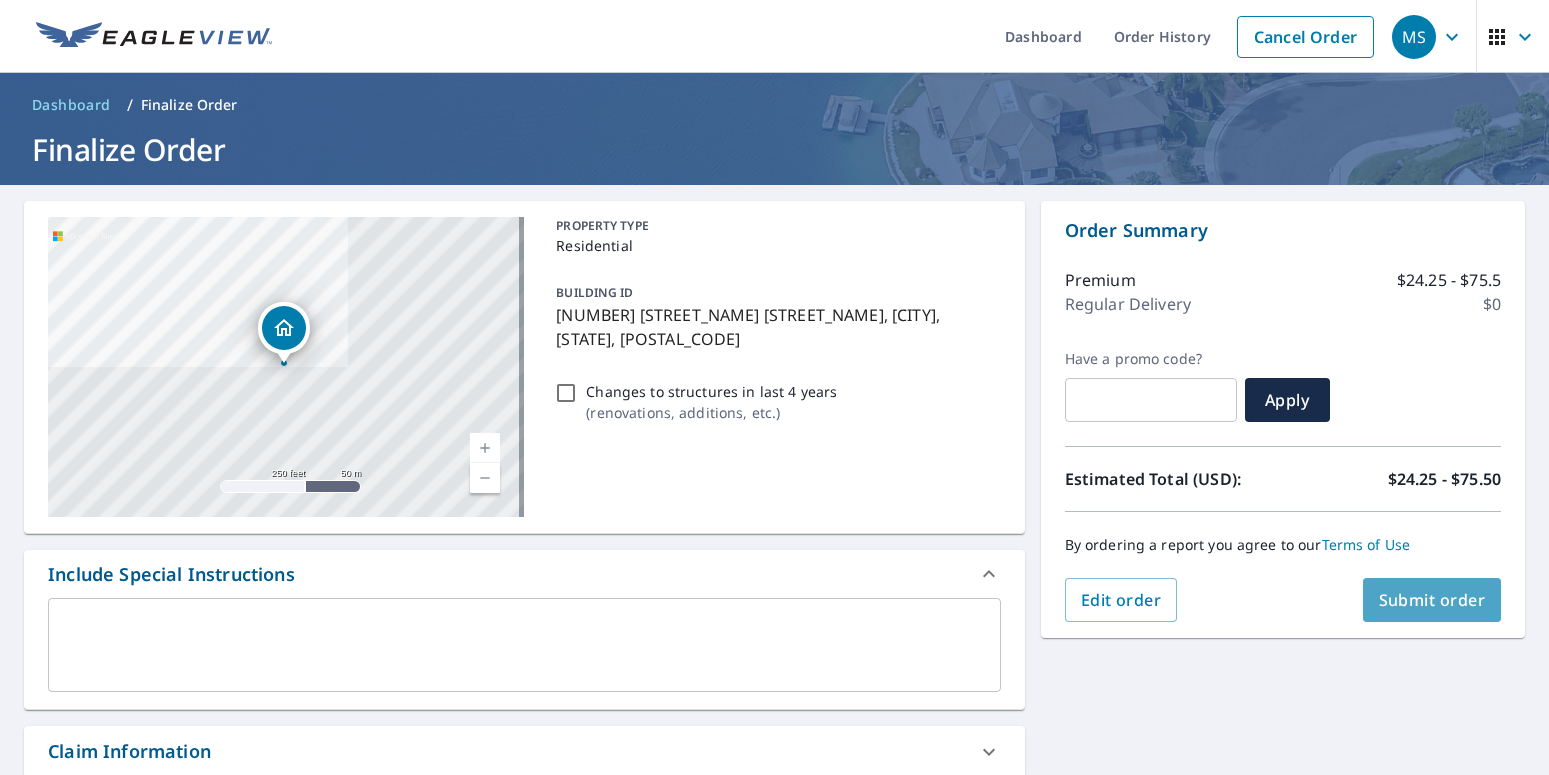click on "Submit order" at bounding box center (1432, 600) 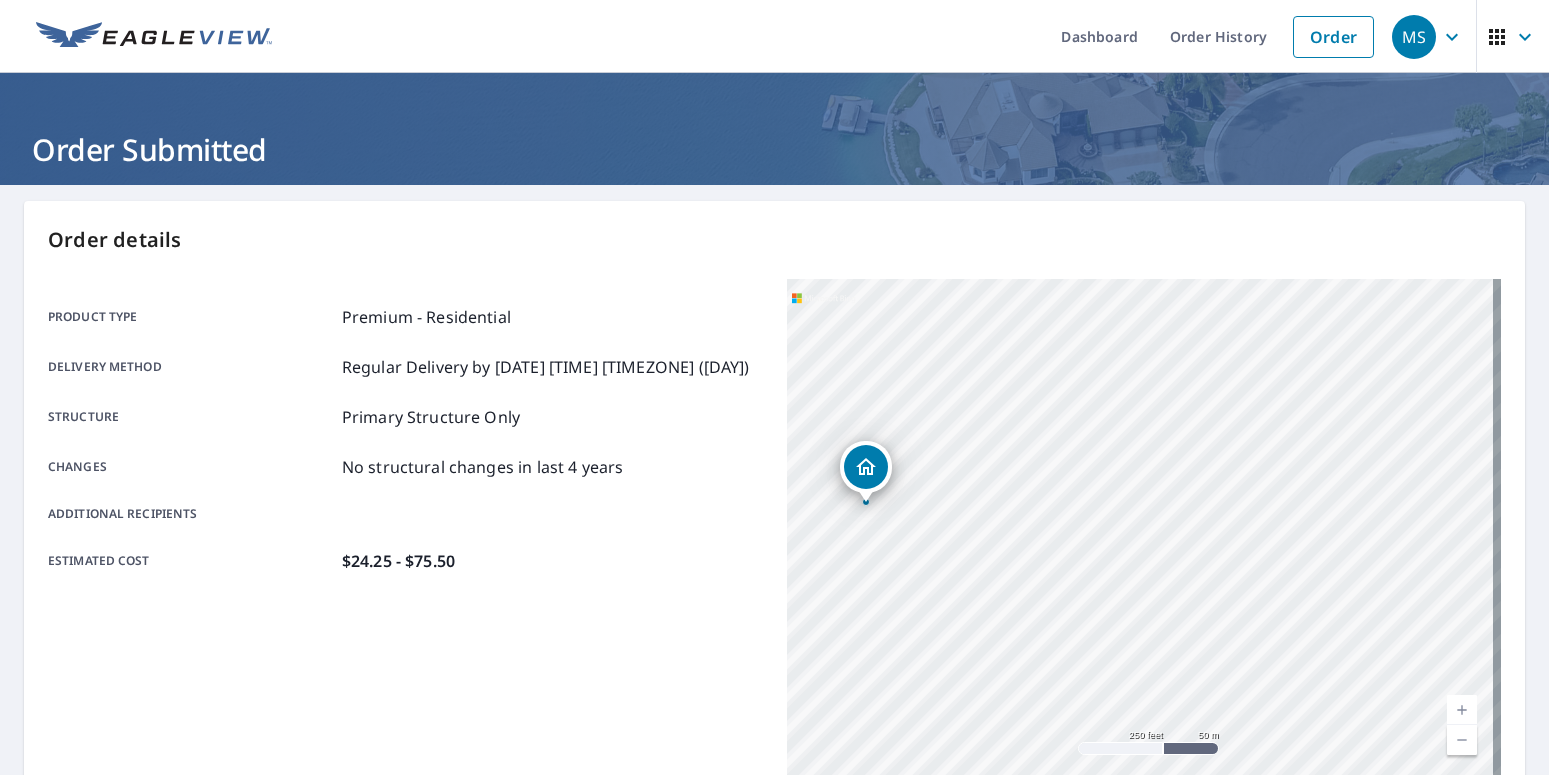 click on "Product type Premium - Residential Delivery method Regular Delivery by [DATE] [TIME] [TIMEZONE] ([DAY]) Structure Primary Structure Only Changes No structural changes in last 4 years Additional recipients Estimated cost $24.25  -  $75.50" at bounding box center (405, 439) 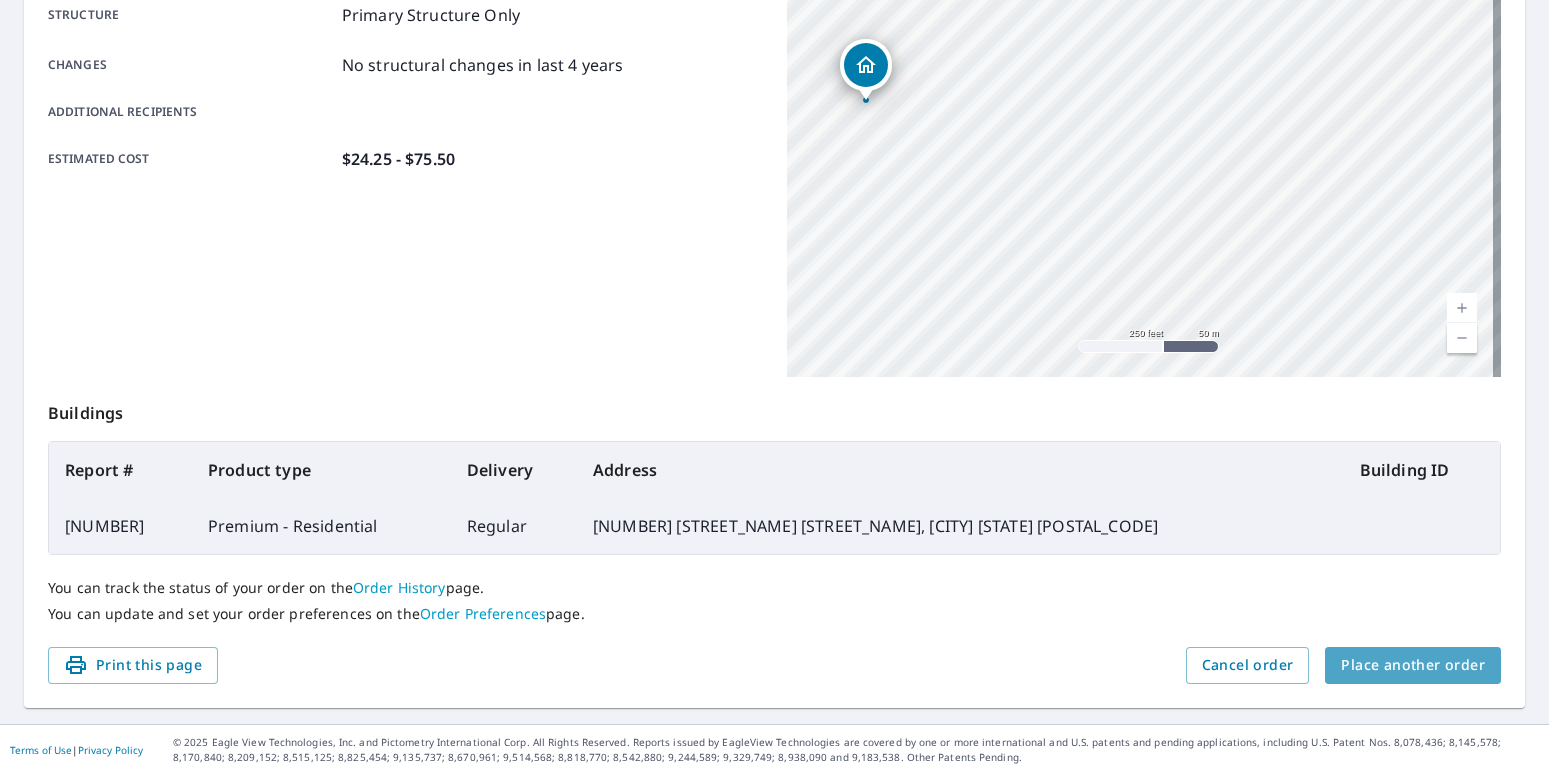 click on "Place another order" at bounding box center (1413, 665) 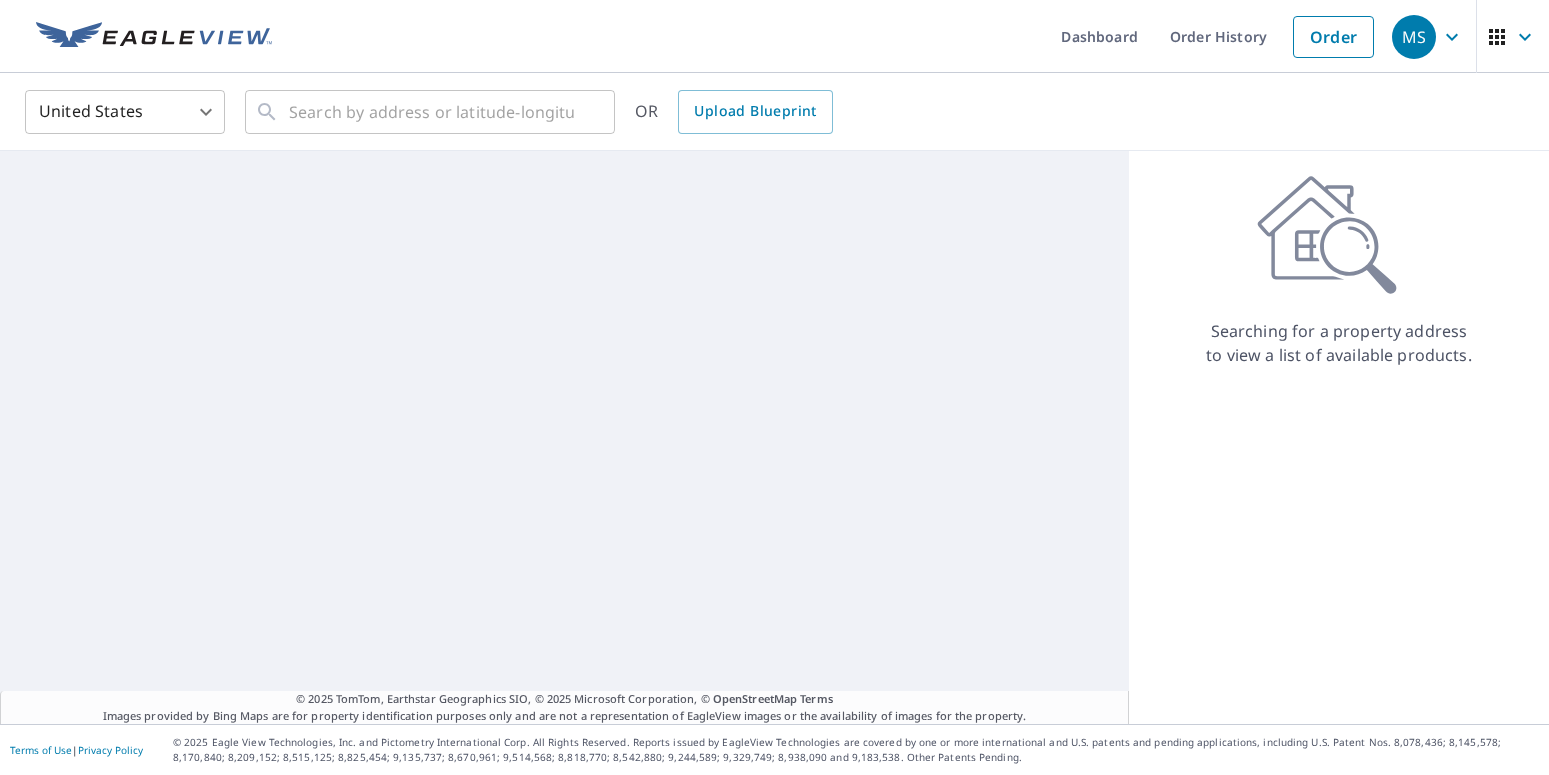 scroll, scrollTop: 0, scrollLeft: 0, axis: both 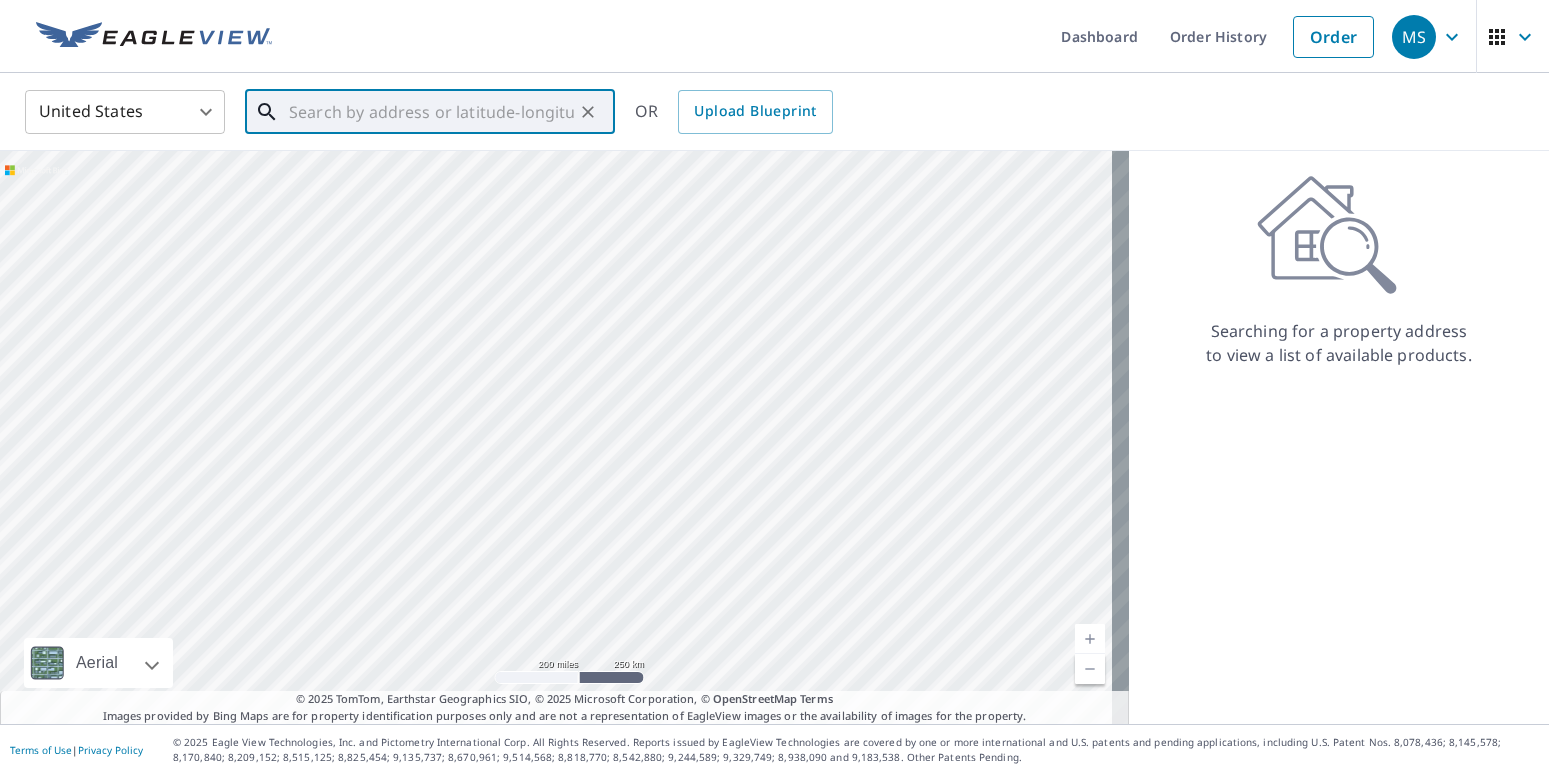 click at bounding box center (431, 112) 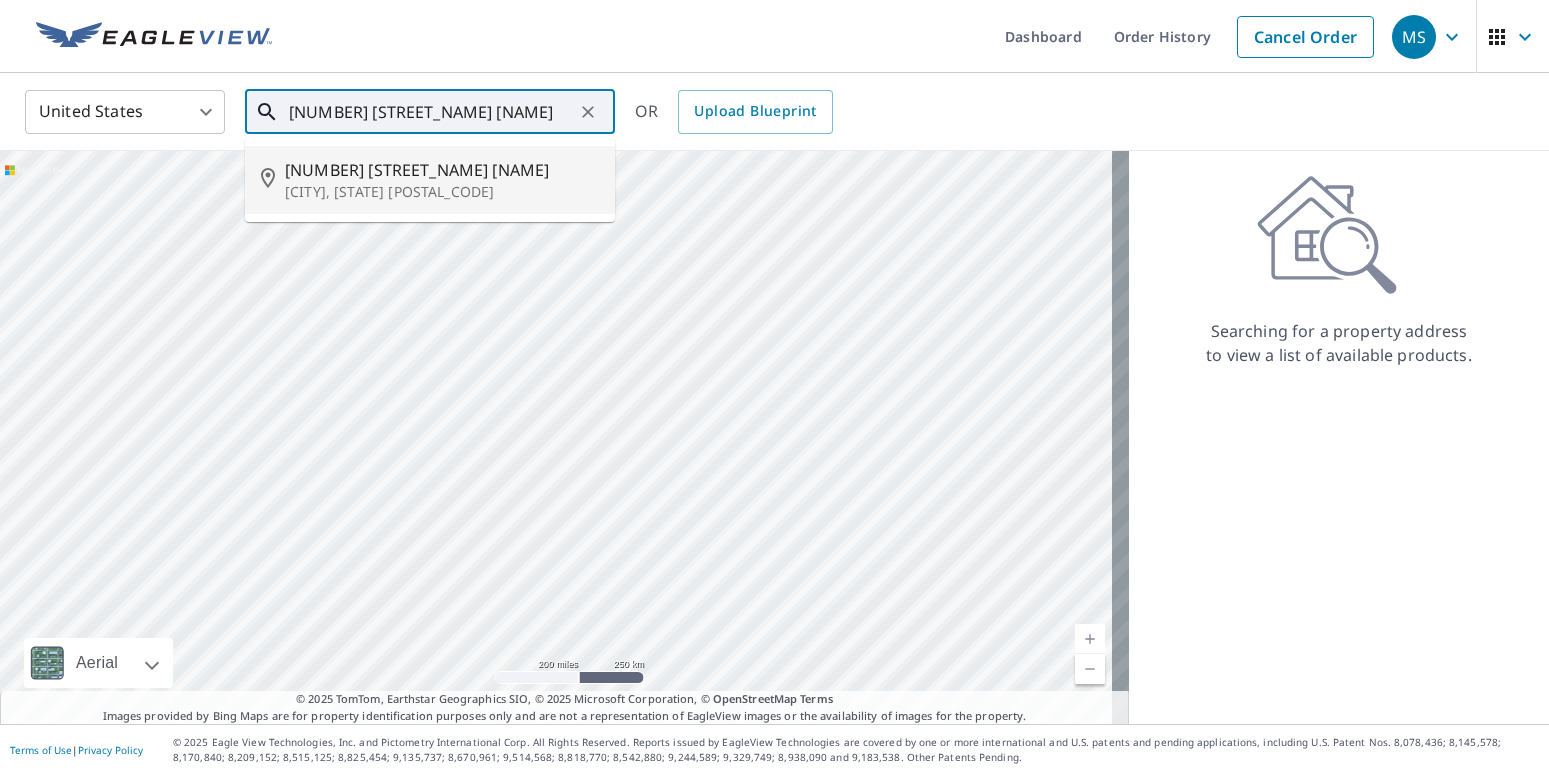 click on "[NUMBER] [STREET_NAME] [NAME]" at bounding box center [442, 170] 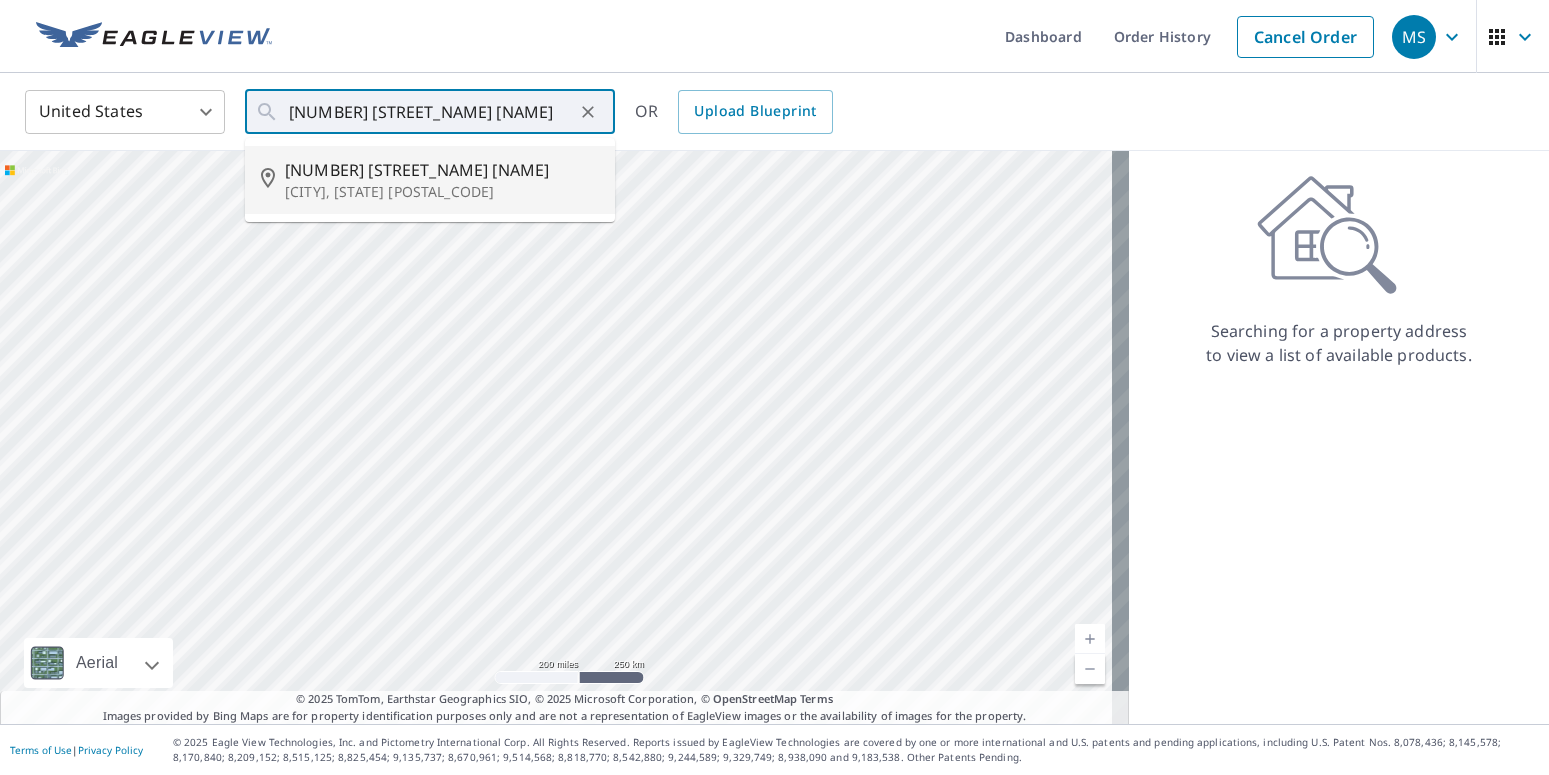 type on "[NUMBER] [STREET_NAME] [NAME] [CITY], [STATE] [POSTAL_CODE]" 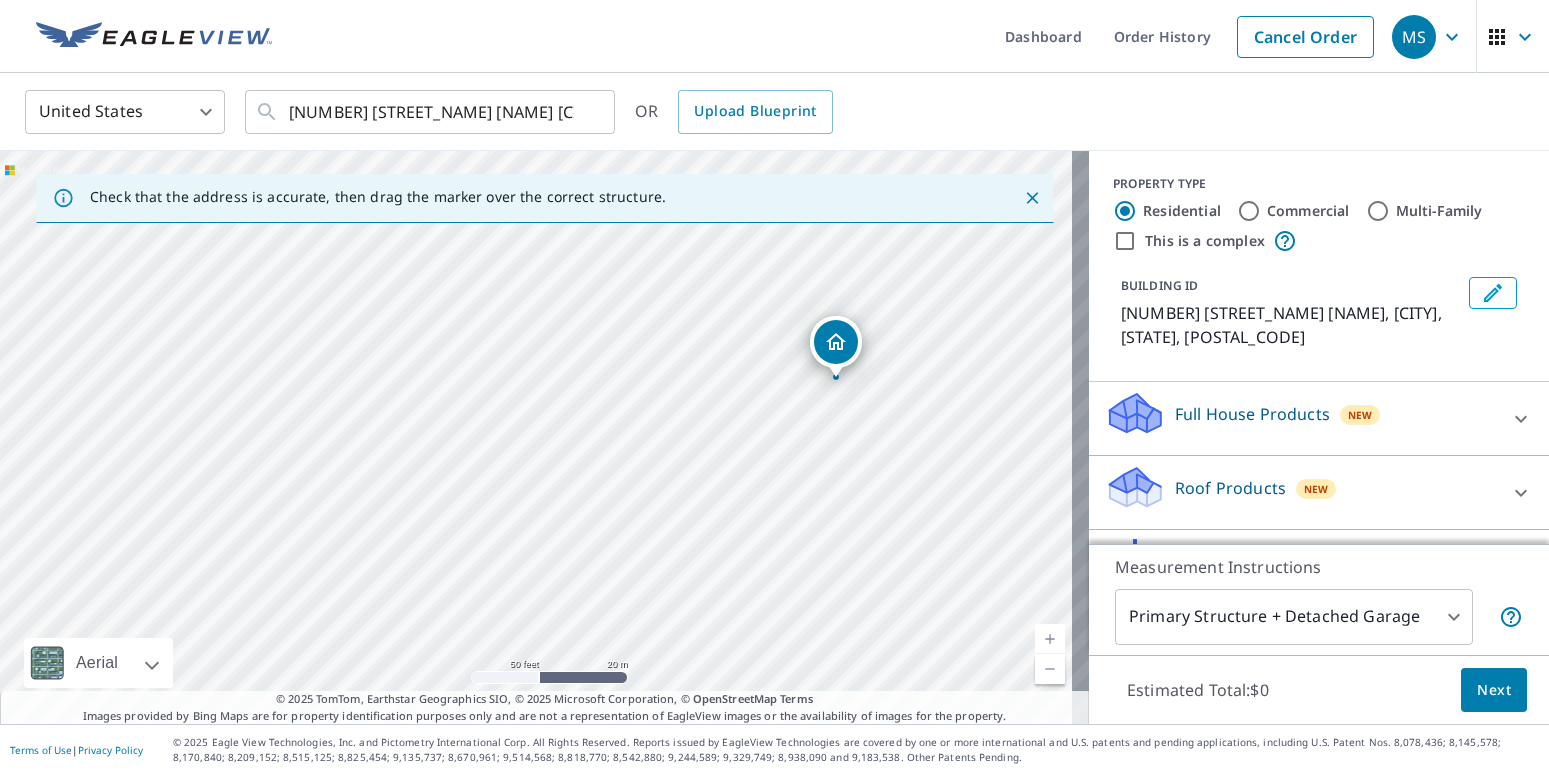 drag, startPoint x: 588, startPoint y: 508, endPoint x: 60, endPoint y: -18, distance: 745.2919 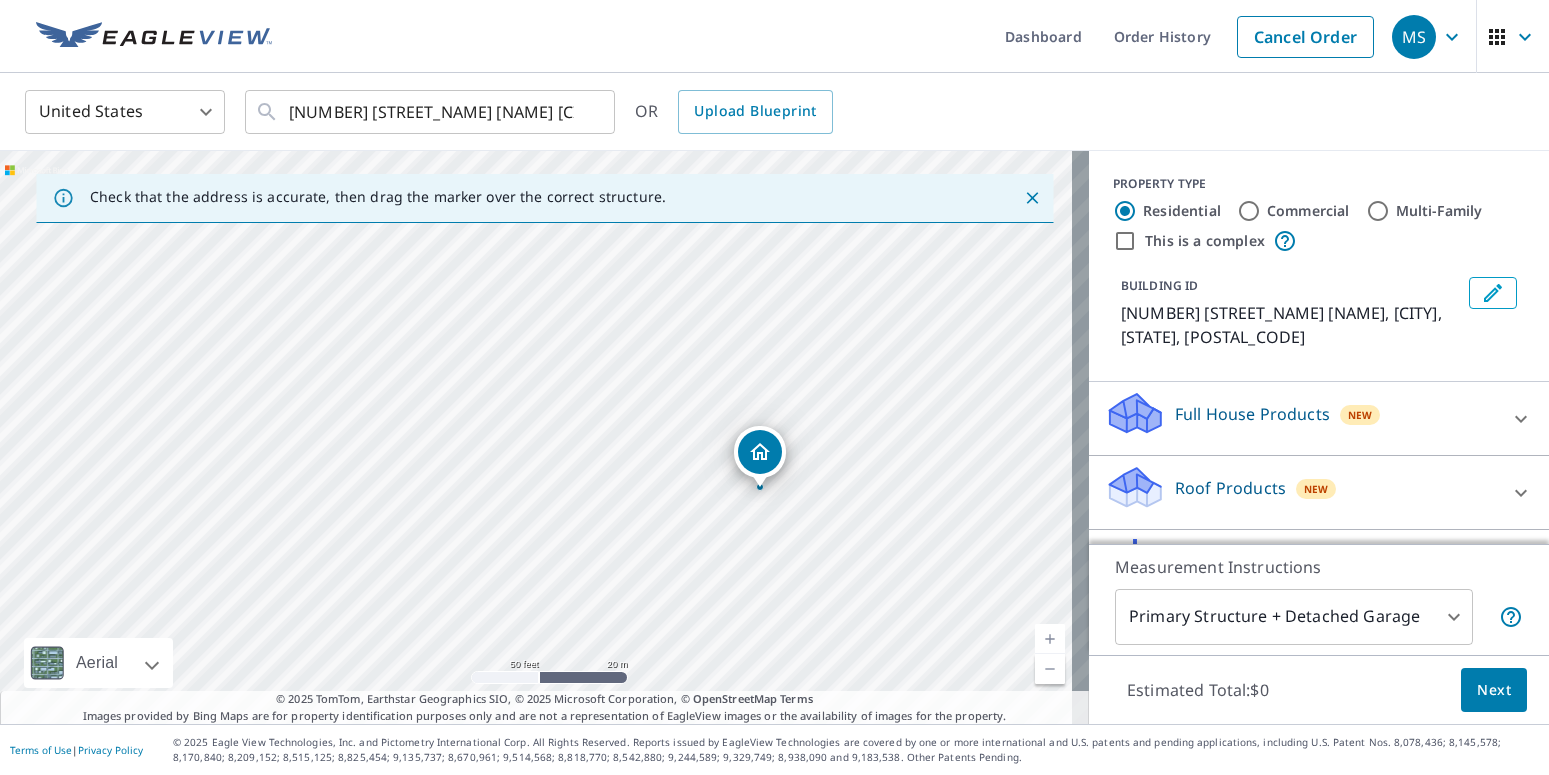 click on "[NUMBER] [STREET_NAME] [NAME] [CITY], [STATE] [POSTAL_CODE]" at bounding box center [544, 437] 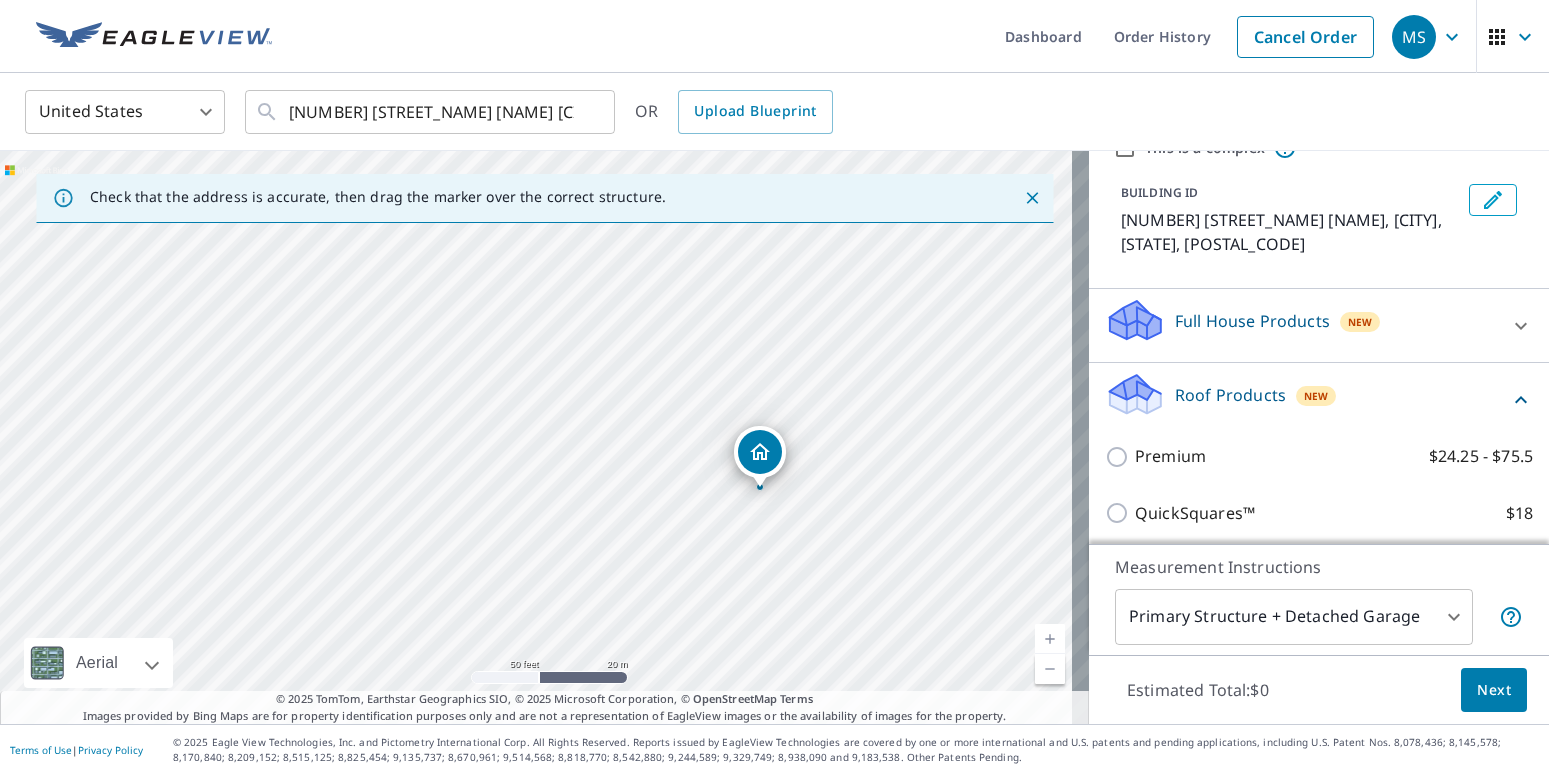 scroll, scrollTop: 132, scrollLeft: 0, axis: vertical 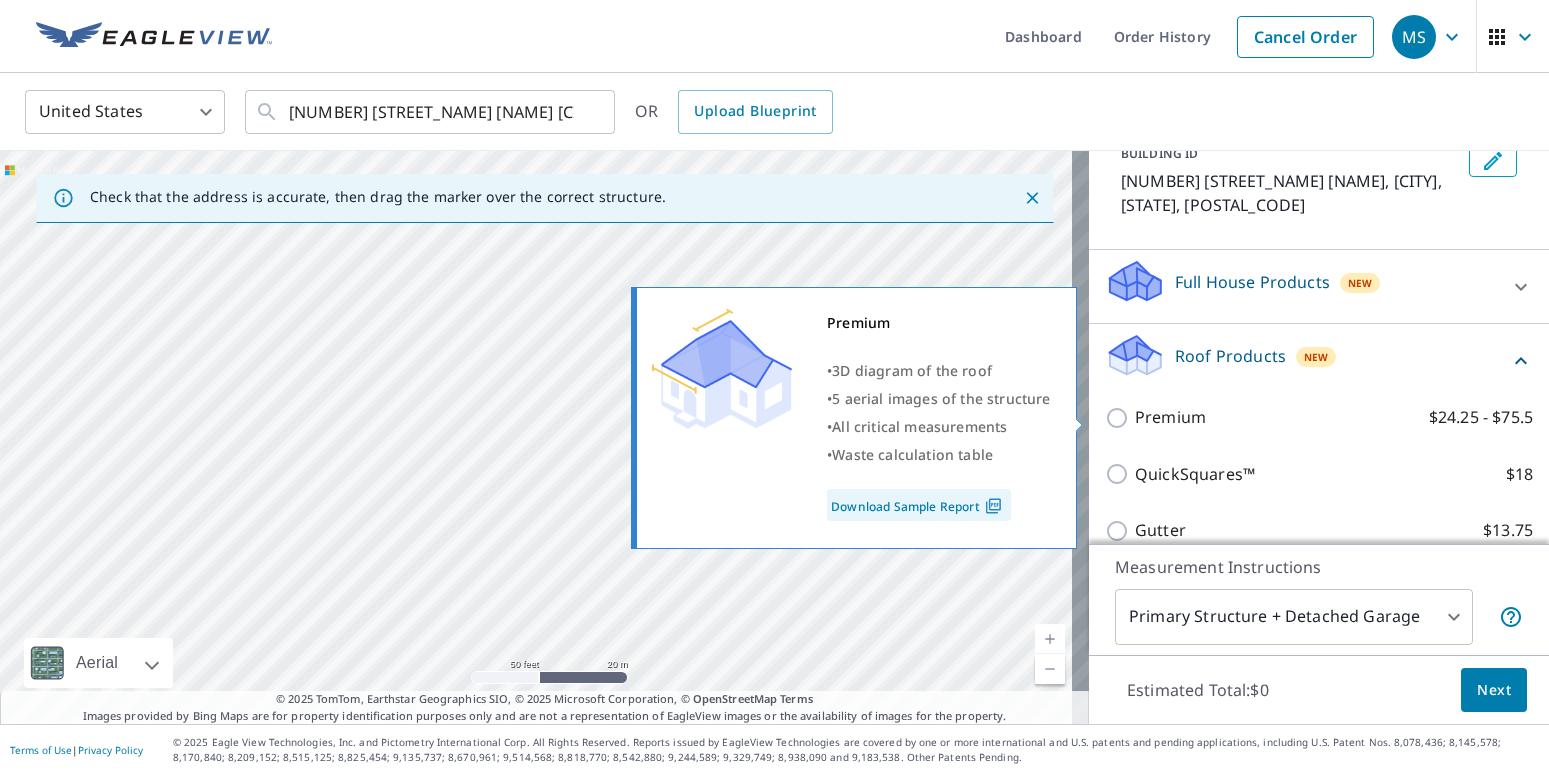 click on "Premium $24.25 - $75.5" at bounding box center (1120, 418) 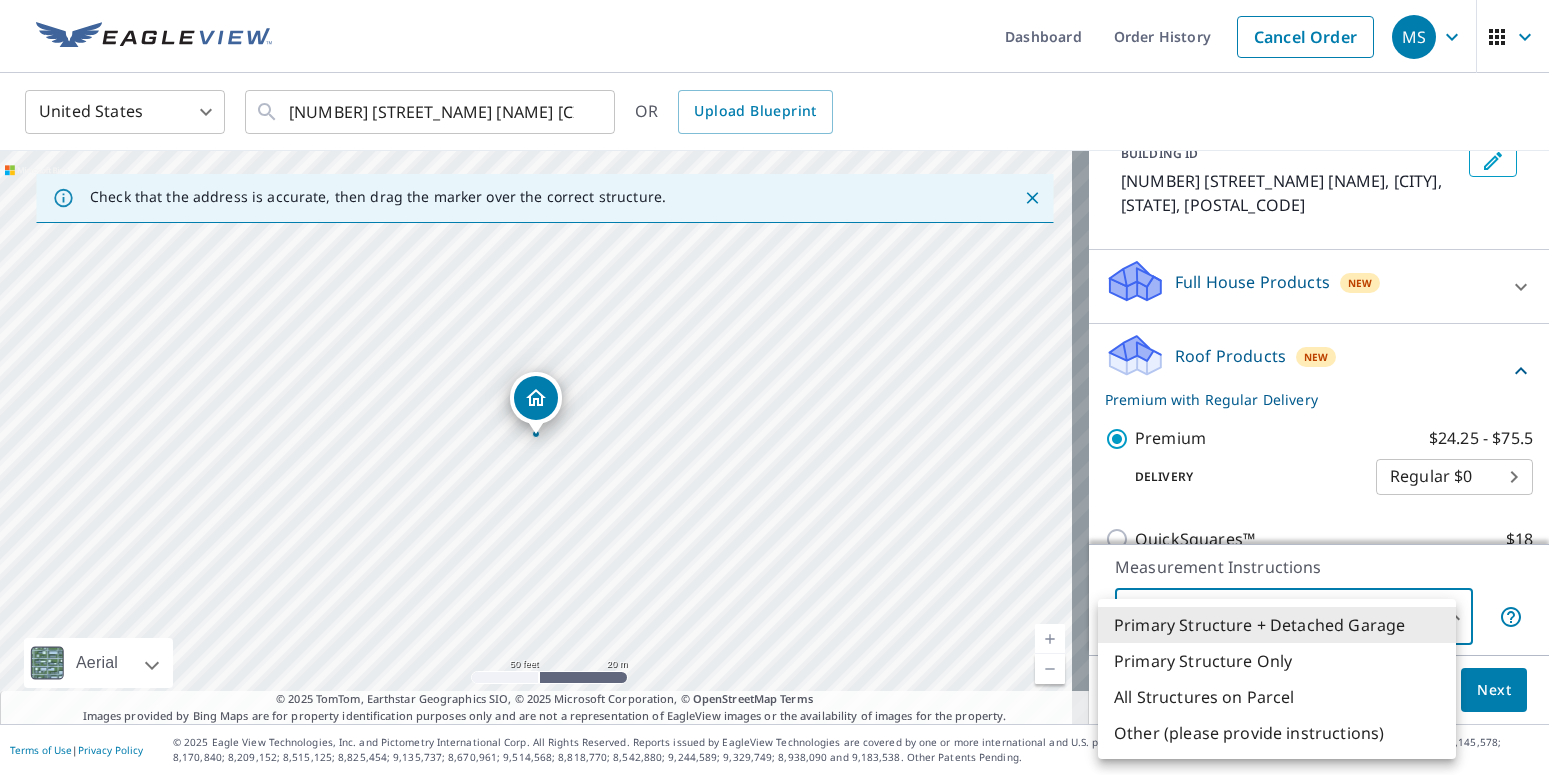 click on "MS MS
Dashboard Order History Cancel Order MS United States US ​ [NUMBER] [STREET_NAME] [NAME] [CITY], [STATE] [POSTAL_CODE] ​ OR Upload Blueprint Check that the address is accurate, then drag the marker over the correct structure. [NUMBER] [STREET_NAME] [NAME] [CITY], [STATE] [POSTAL_CODE] Aerial Road A standard road map Aerial A detailed look from above Labels Labels 50 feet 20 m © 2025 TomTom, © Vexcel Imaging, © 2025 Microsoft Corporation,  © OpenStreetMap Terms © 2025 TomTom, Earthstar Geographics SIO, © 2025 Microsoft Corporation, ©   OpenStreetMap   Terms Images provided by Bing Maps are for property identification purposes only and are not a representation of EagleView images or the availability of images for the property. PROPERTY TYPE Residential Commercial Multi-Family This is a complex BUILDING ID [NUMBER] [STREET_NAME] [NAME], [CITY], [STATE], [POSTAL_CODE] Full House Products New Full House™ $91 Roof Products New Premium with Regular Delivery Premium $24.25 - $75.5 Delivery Regular $0 8 ​ QuickSquares™ $18 Gutter $13.75 1" at bounding box center (774, 387) 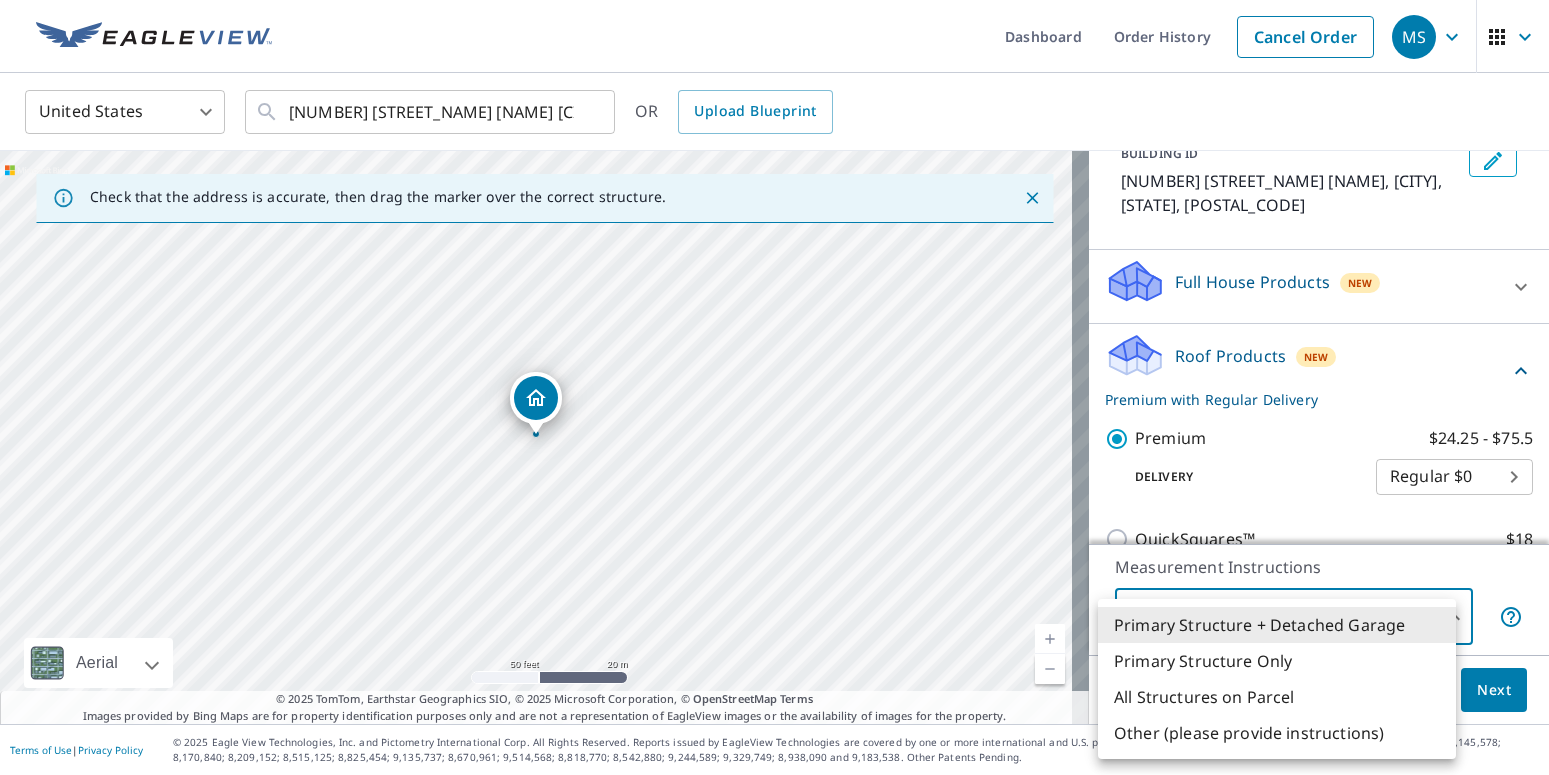 click on "Primary Structure Only" at bounding box center (1277, 661) 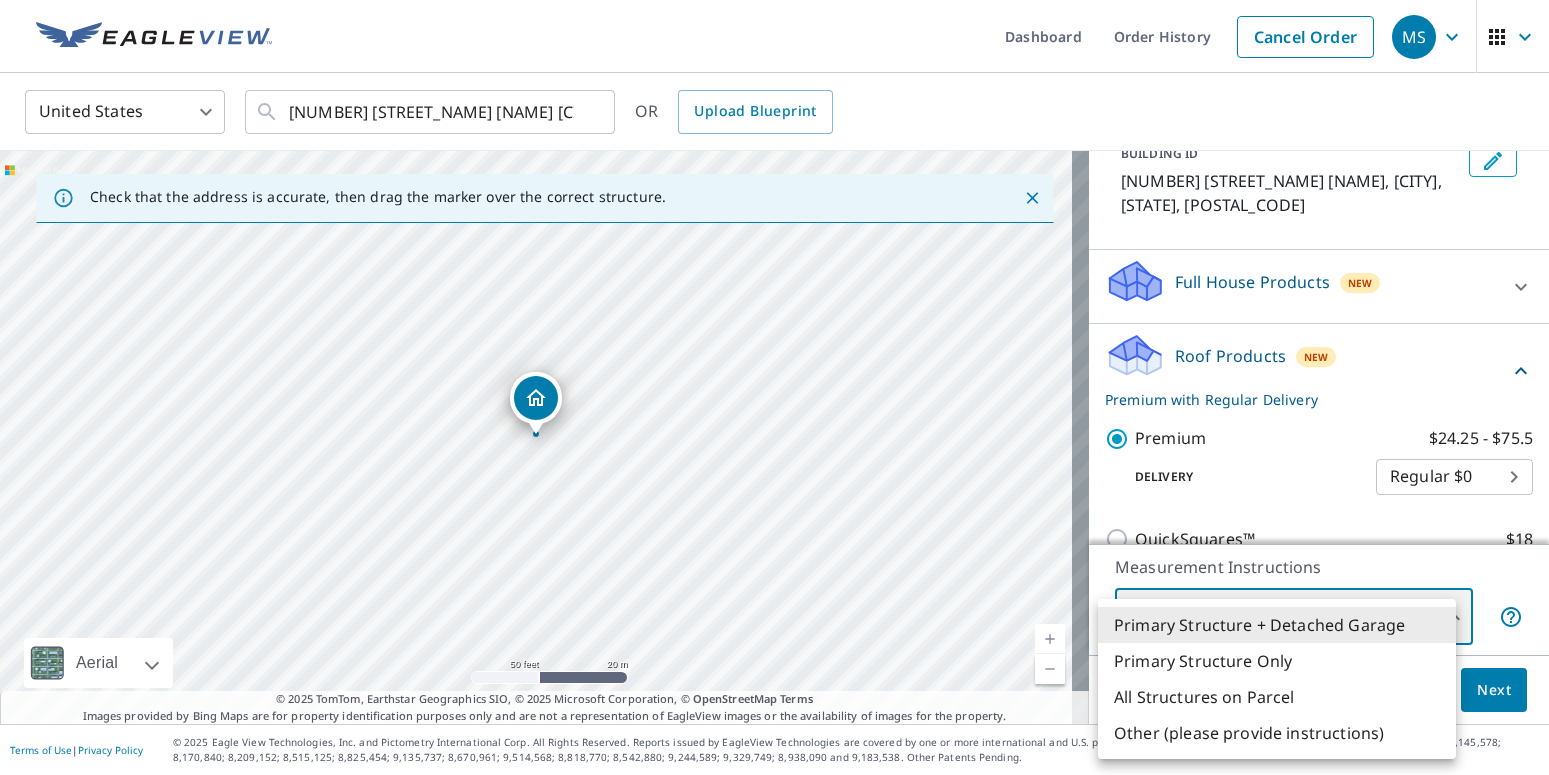 type on "2" 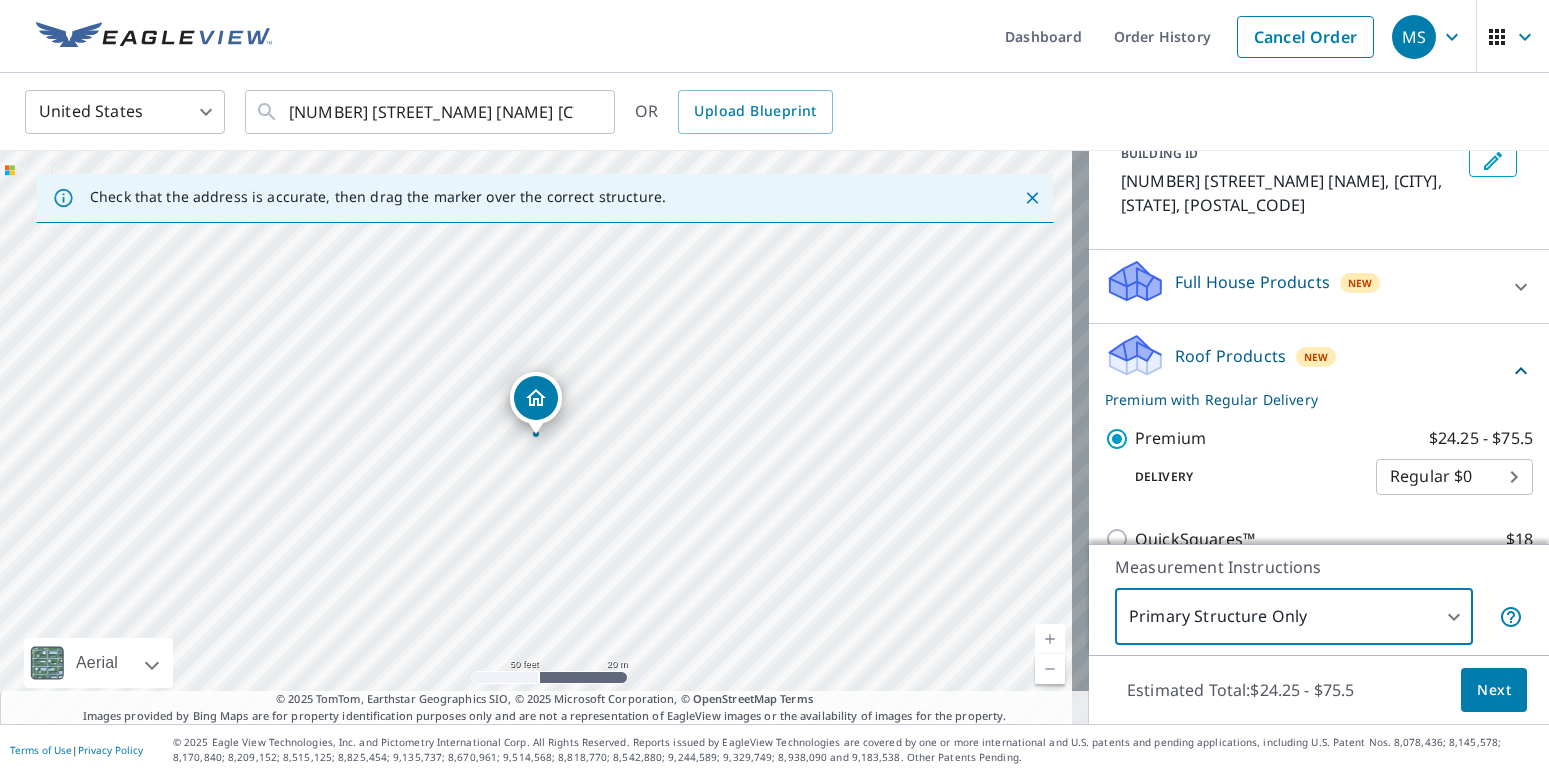 click on "Next" at bounding box center [1494, 690] 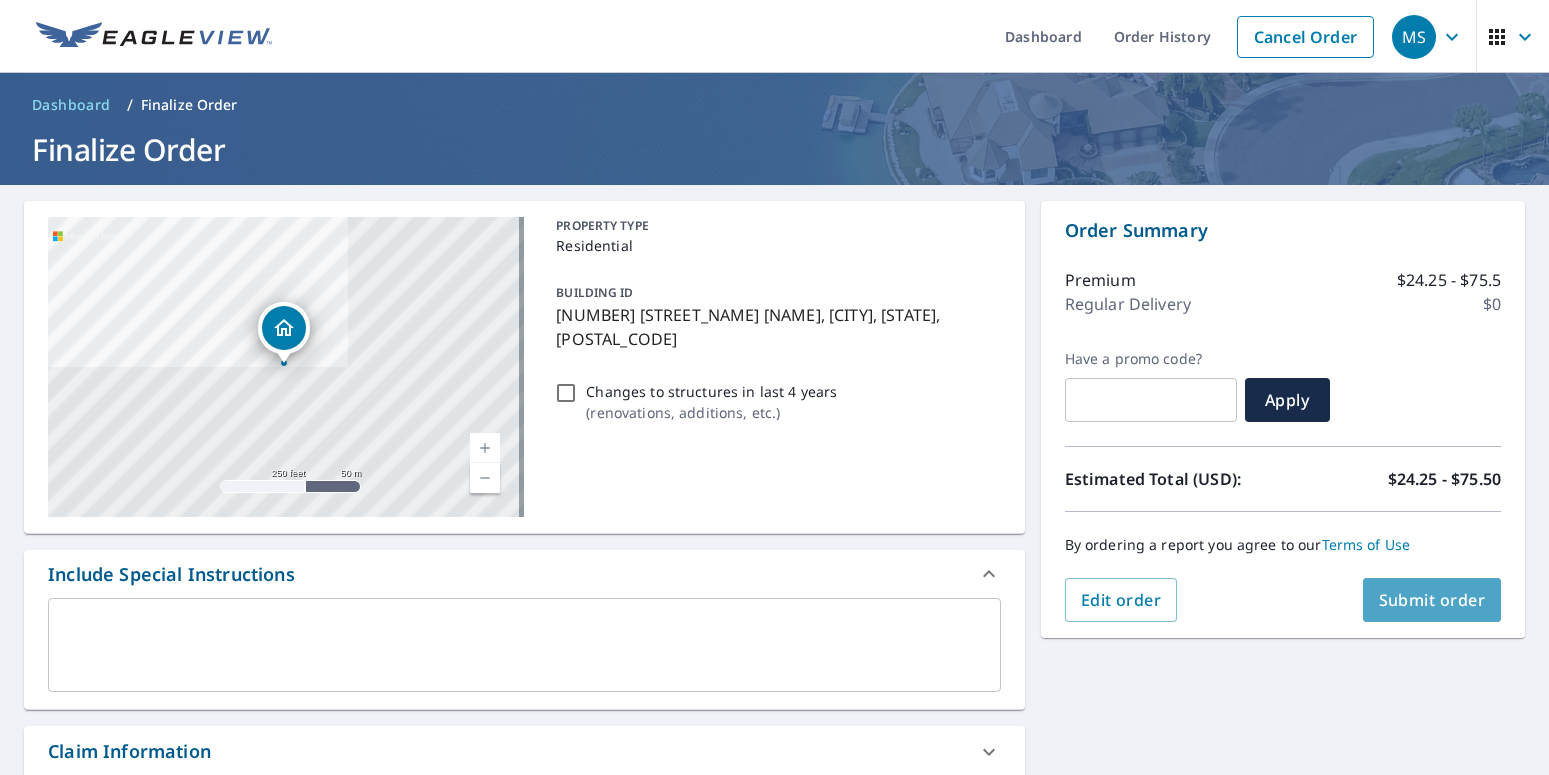 click on "Submit order" at bounding box center (1432, 600) 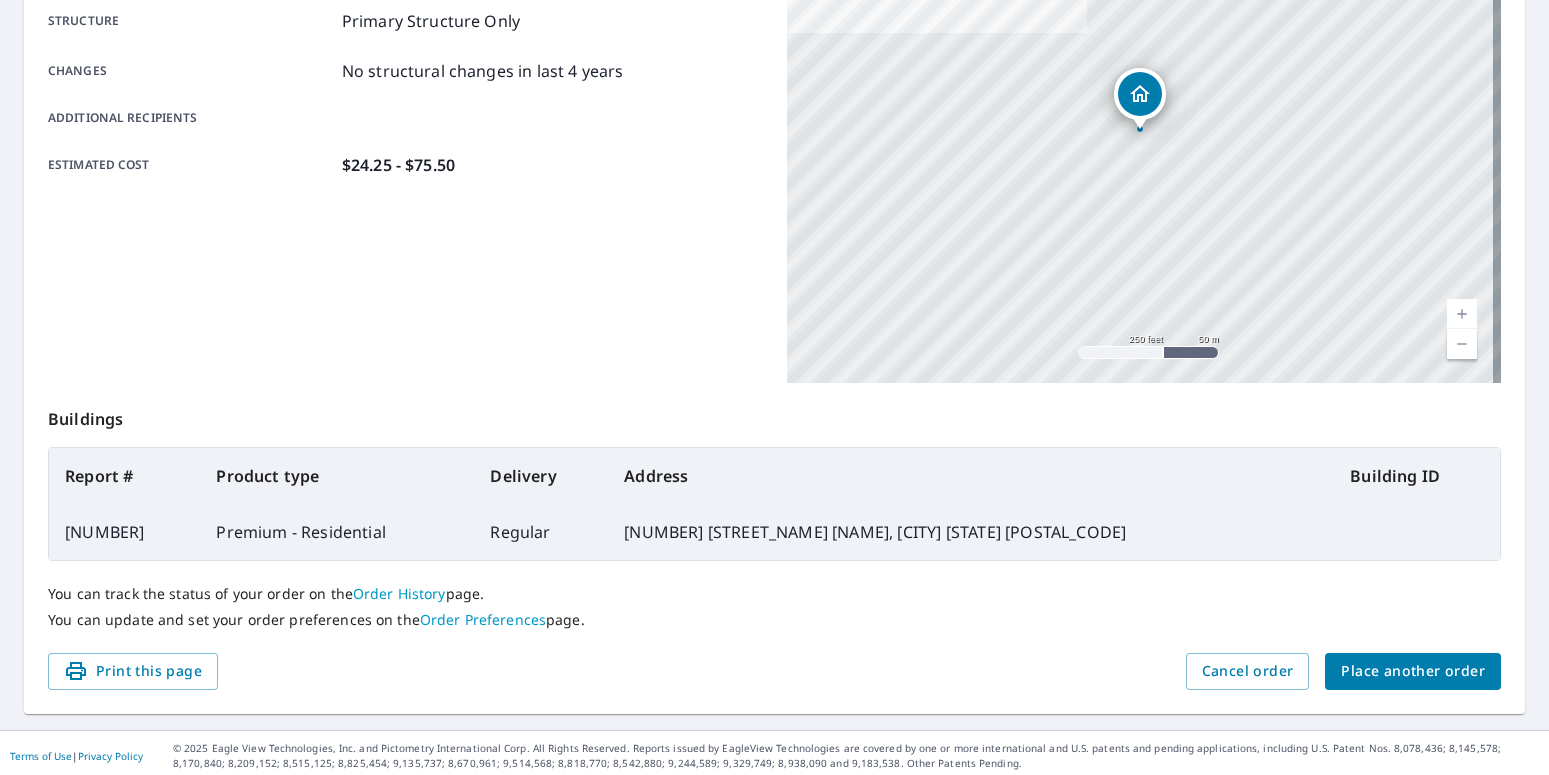 scroll, scrollTop: 402, scrollLeft: 0, axis: vertical 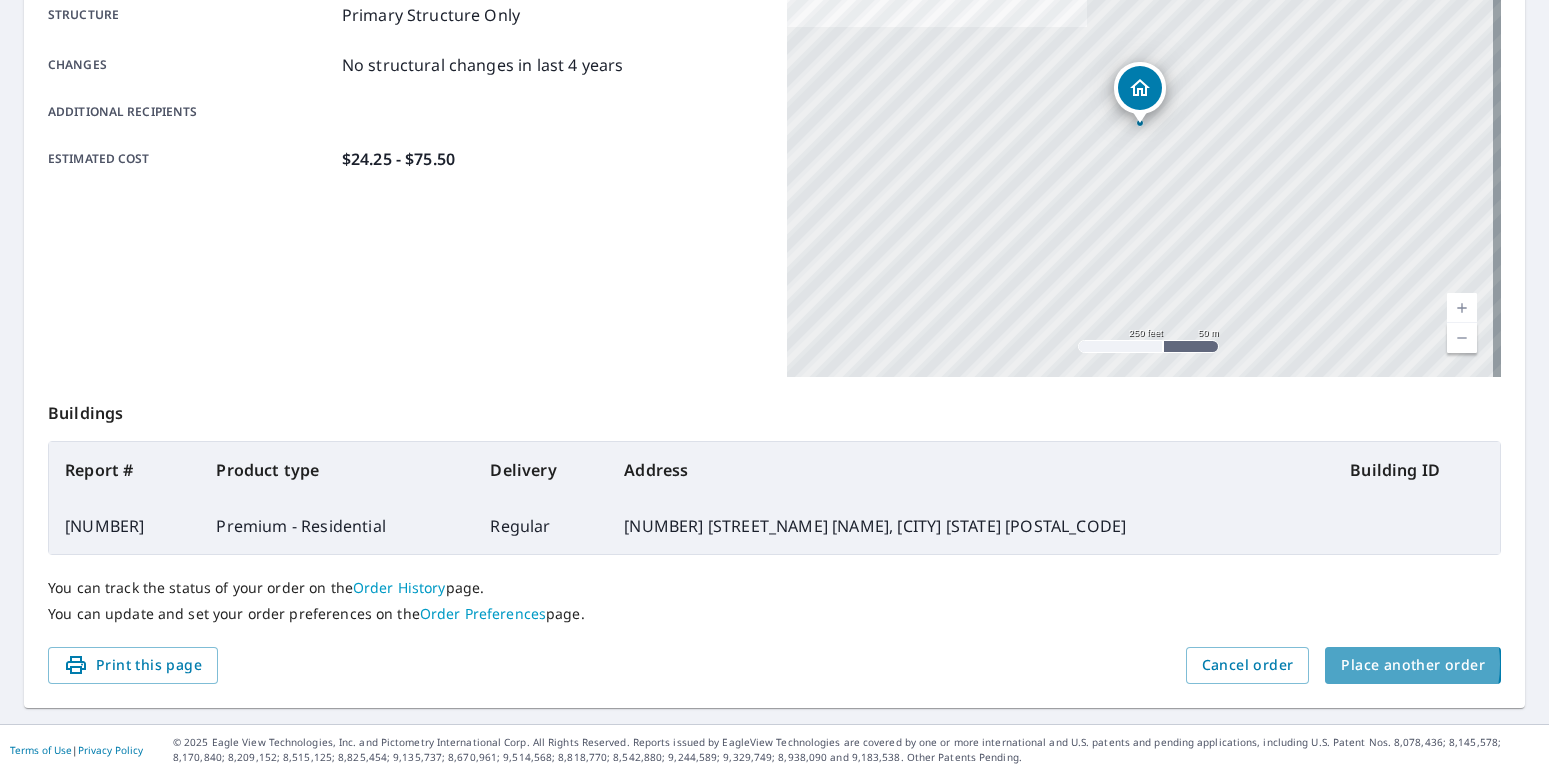 click on "Place another order" at bounding box center (1413, 665) 